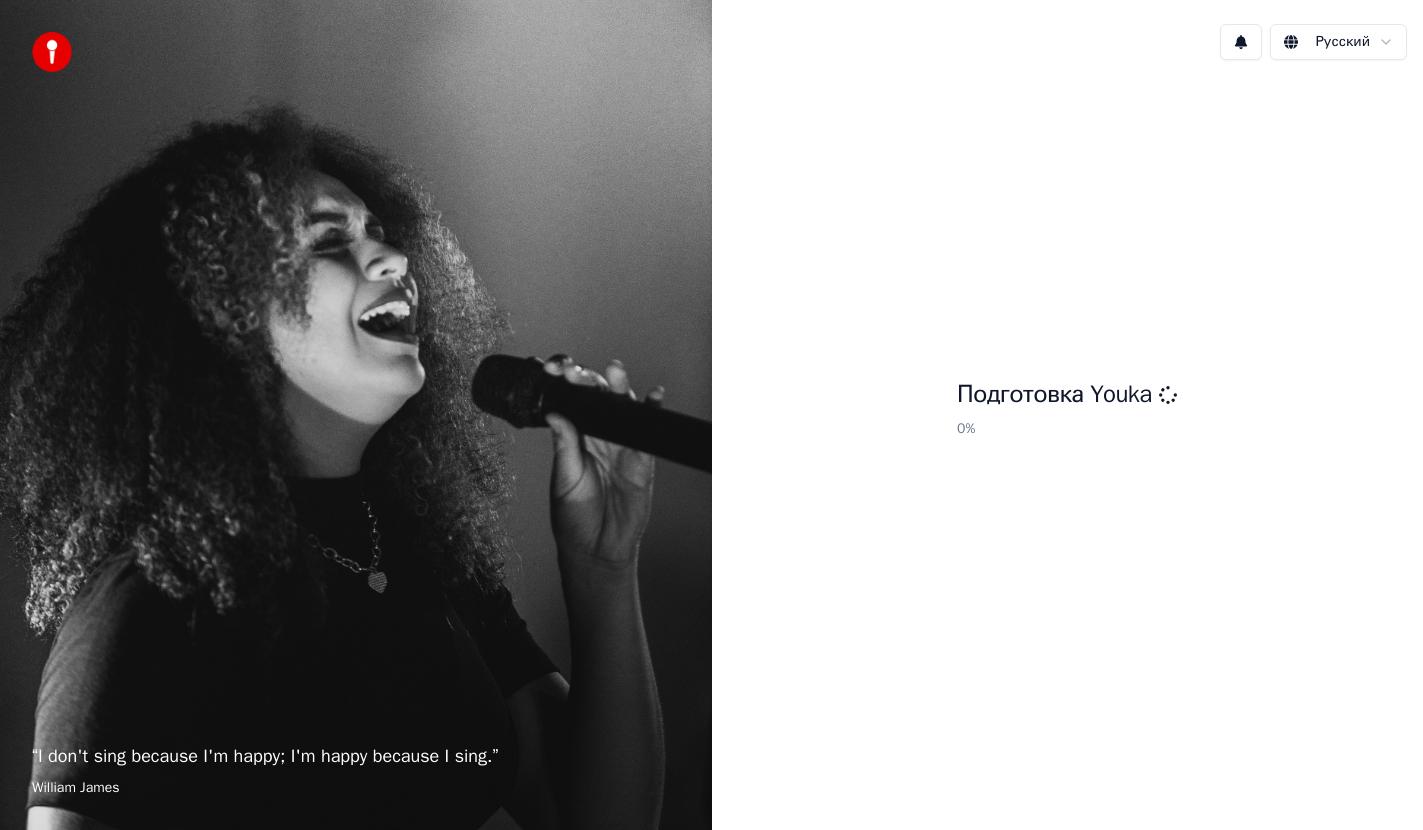 scroll, scrollTop: 0, scrollLeft: 0, axis: both 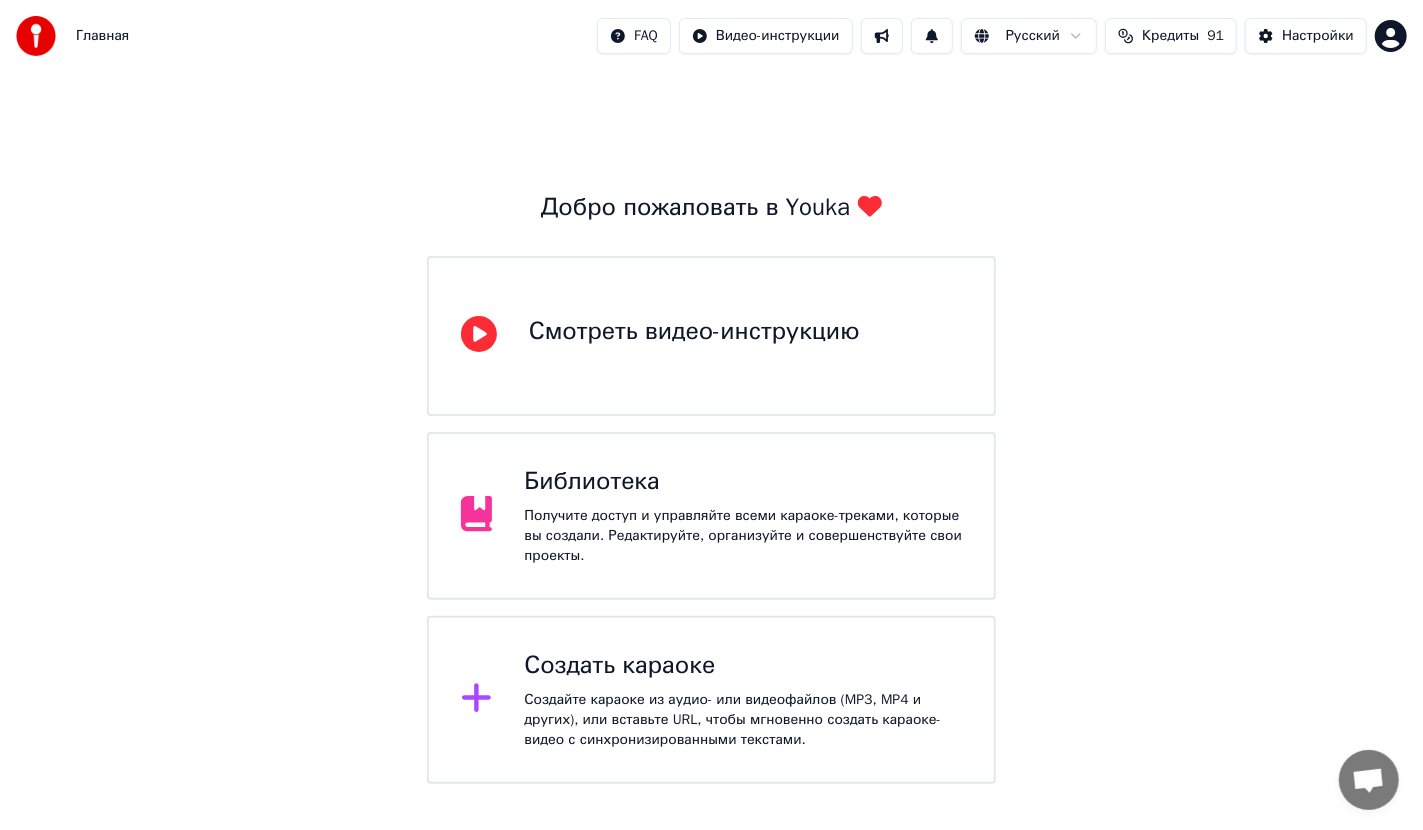 click on "Создать караоке" at bounding box center [743, 666] 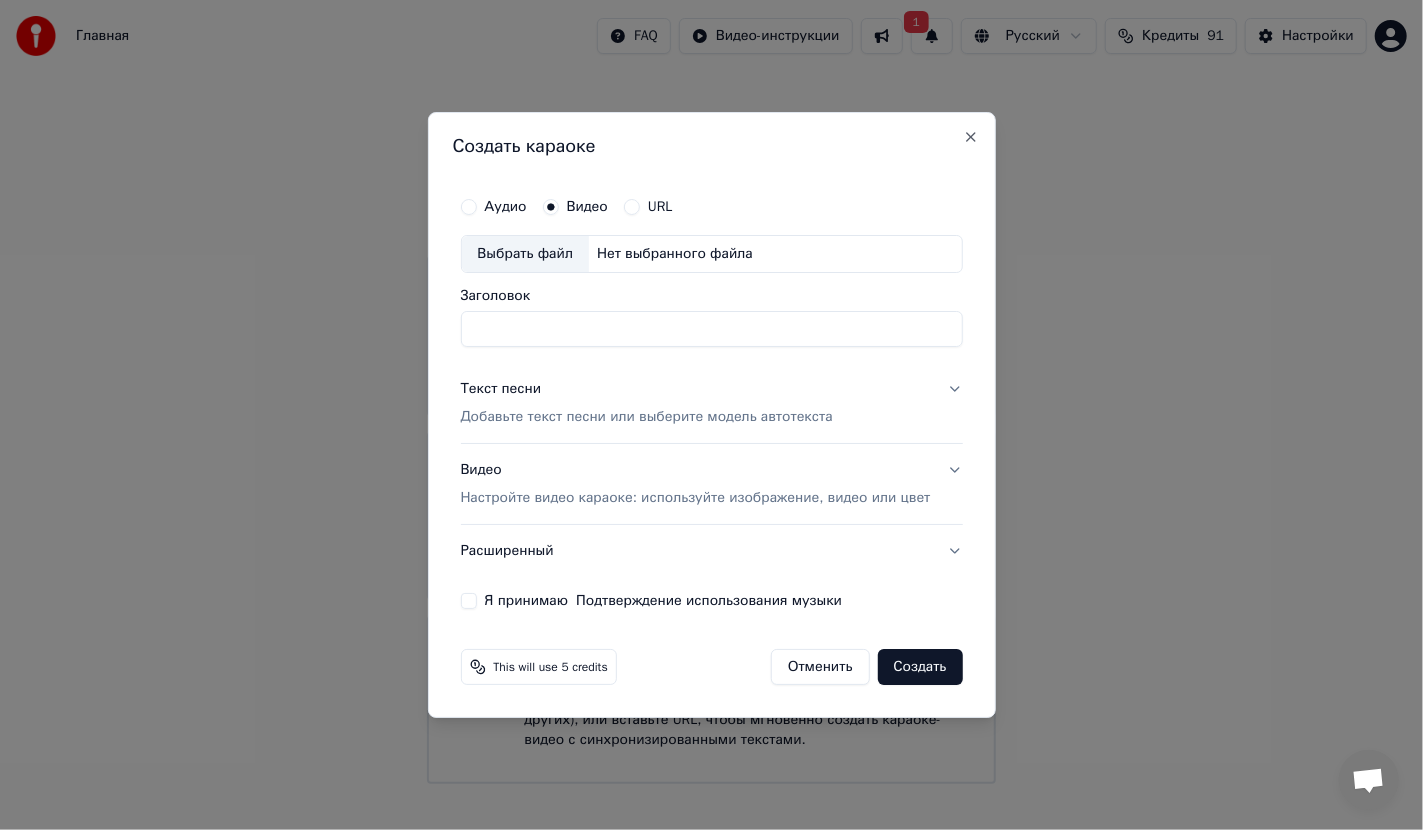 click on "Видео" at bounding box center [575, 207] 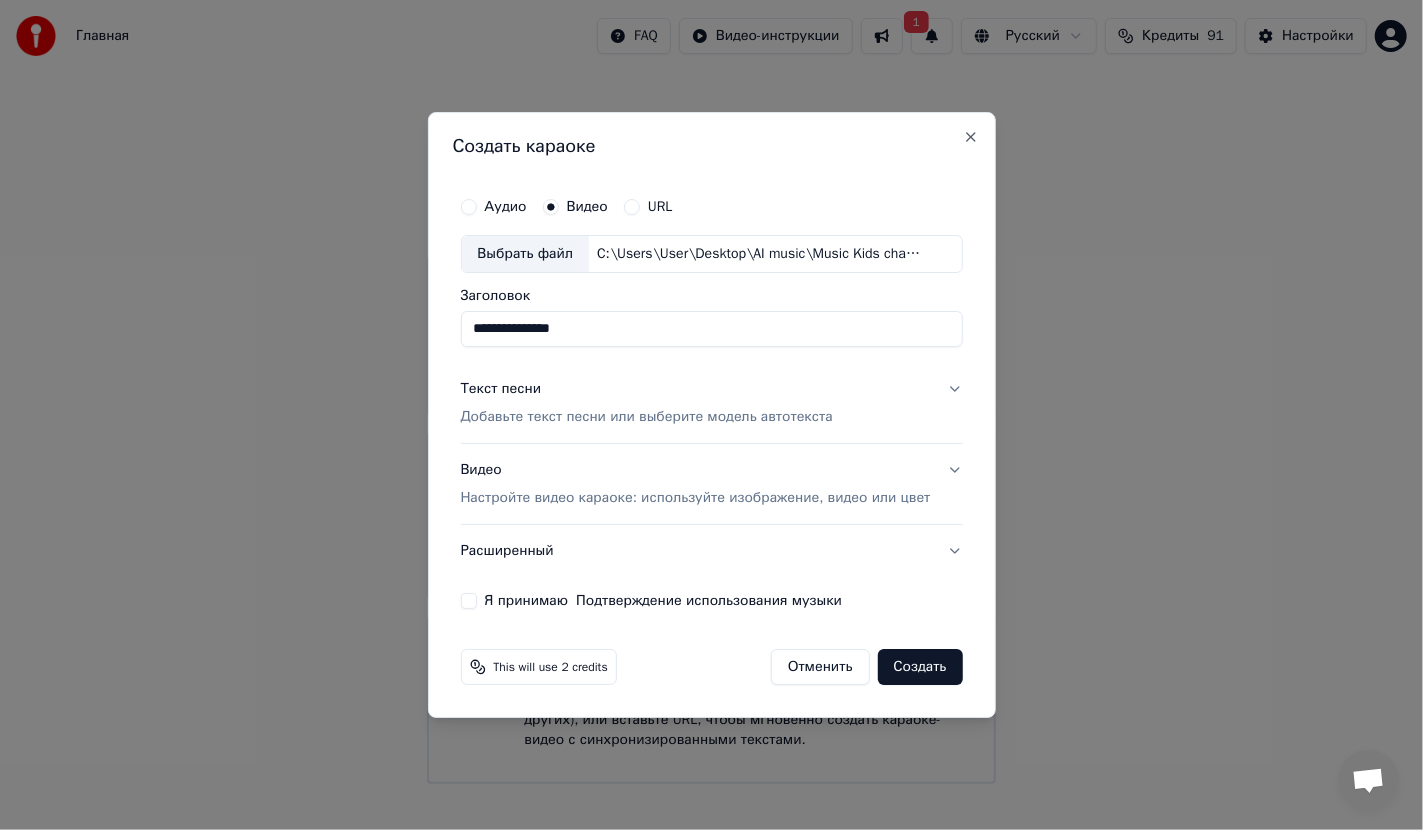 type on "**********" 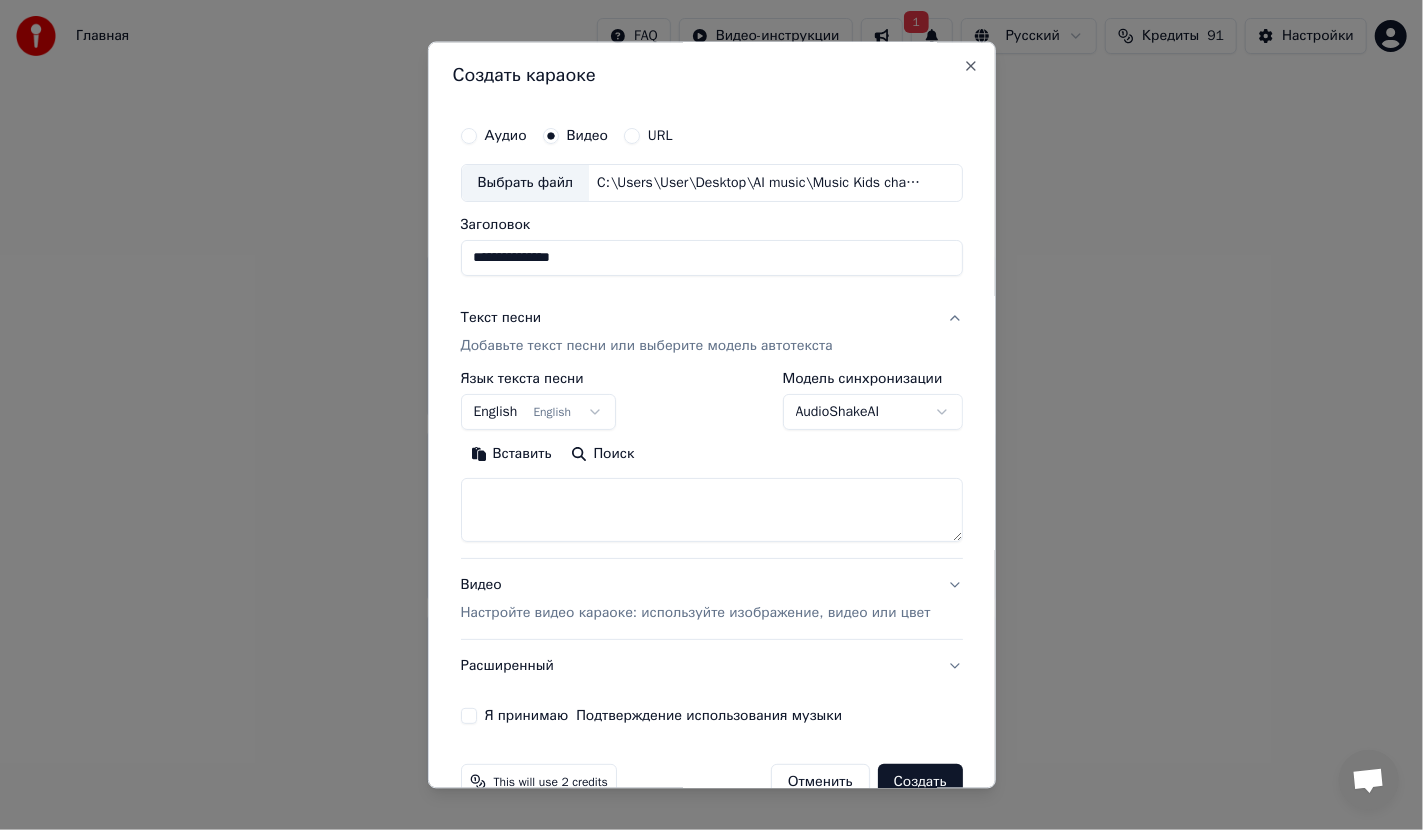 click on "English English" at bounding box center [538, 412] 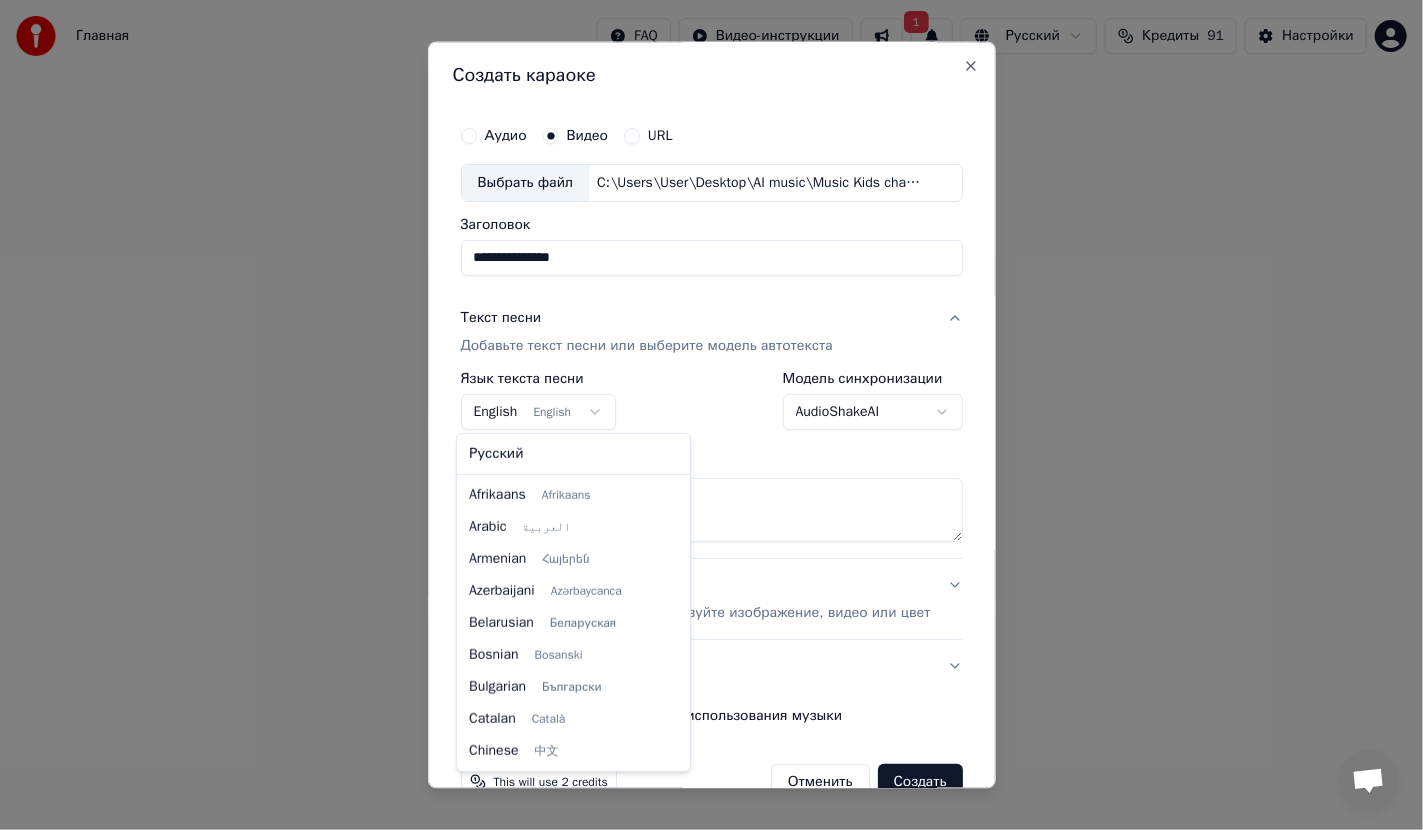 scroll, scrollTop: 160, scrollLeft: 0, axis: vertical 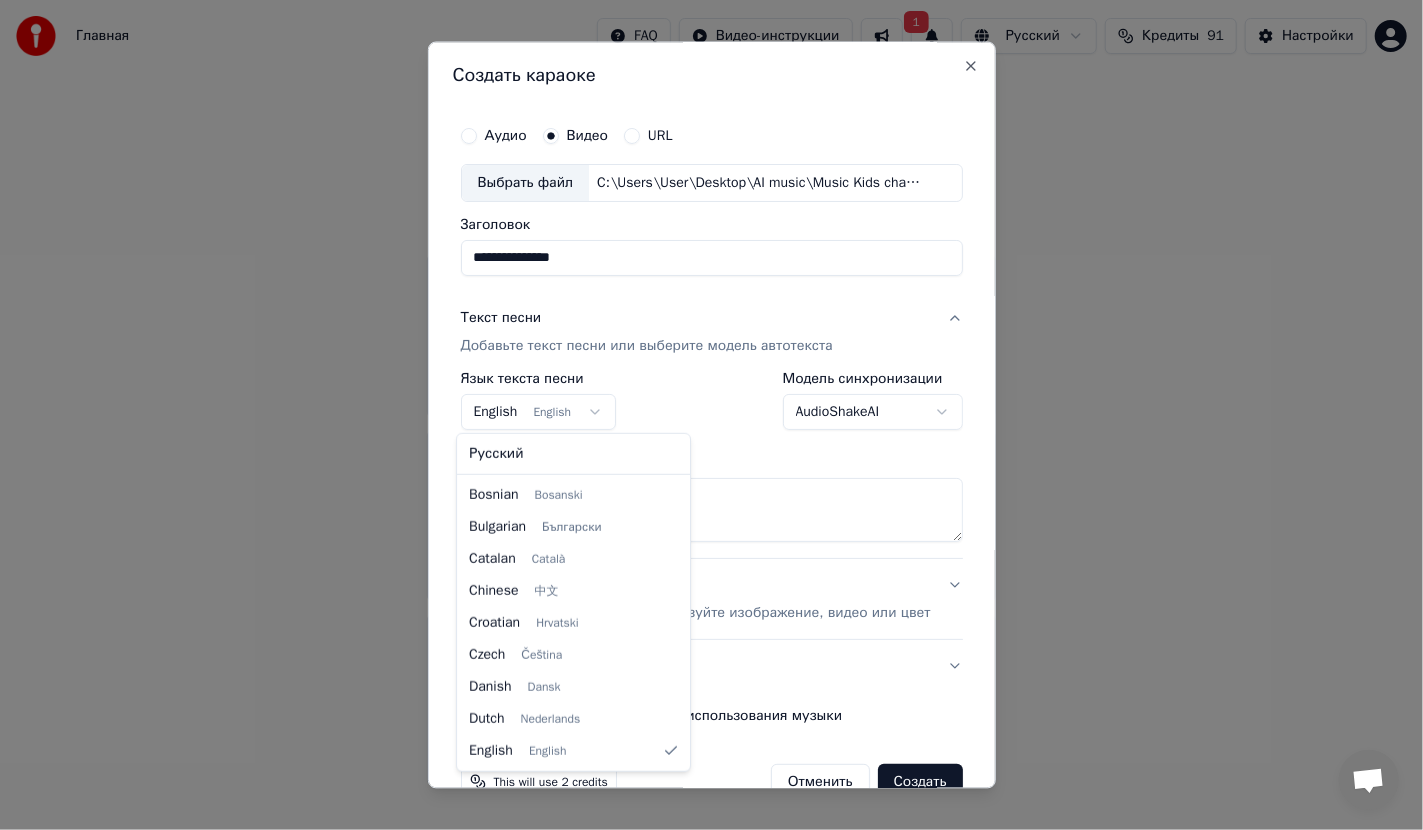select on "**" 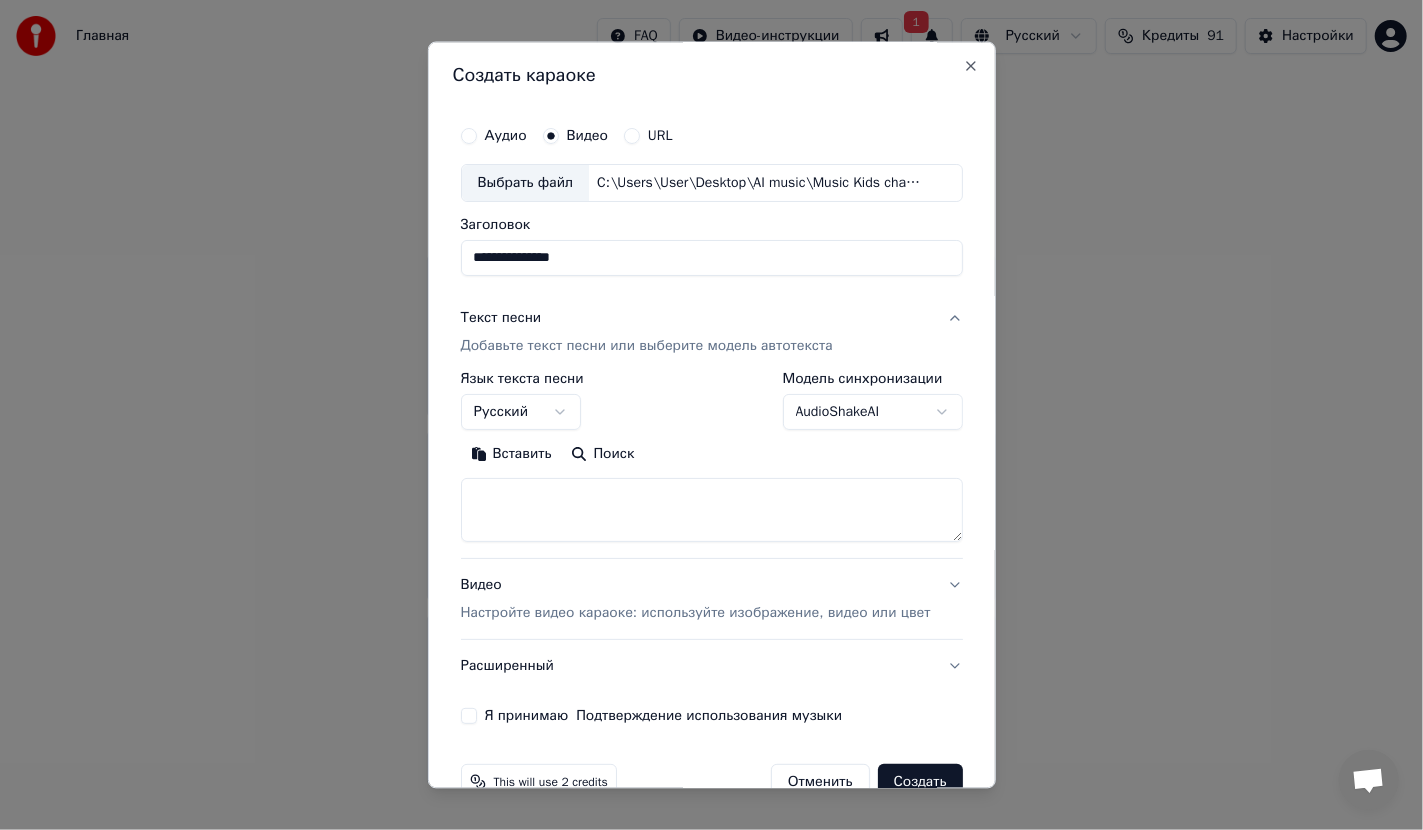 click at bounding box center [711, 510] 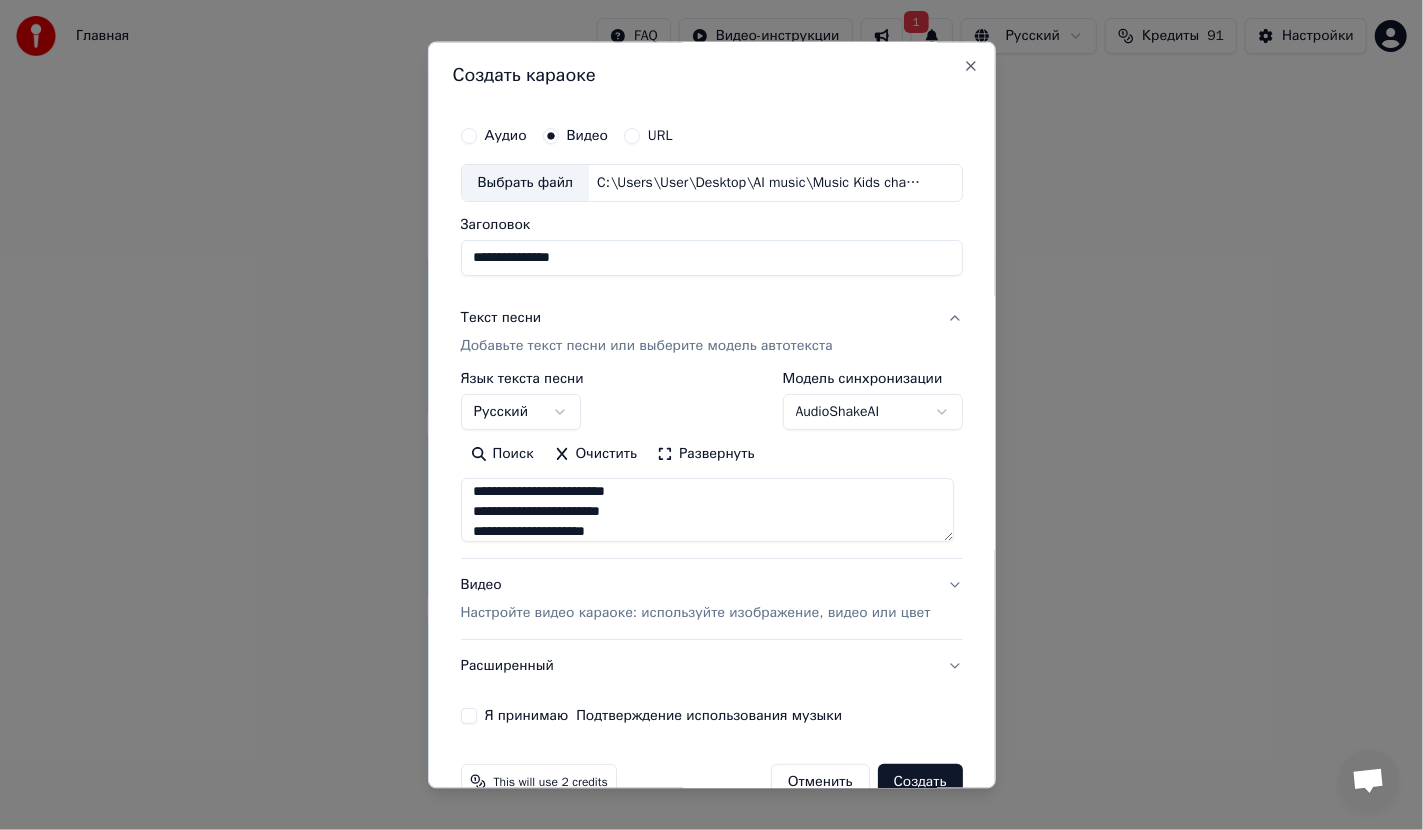 scroll, scrollTop: 0, scrollLeft: 0, axis: both 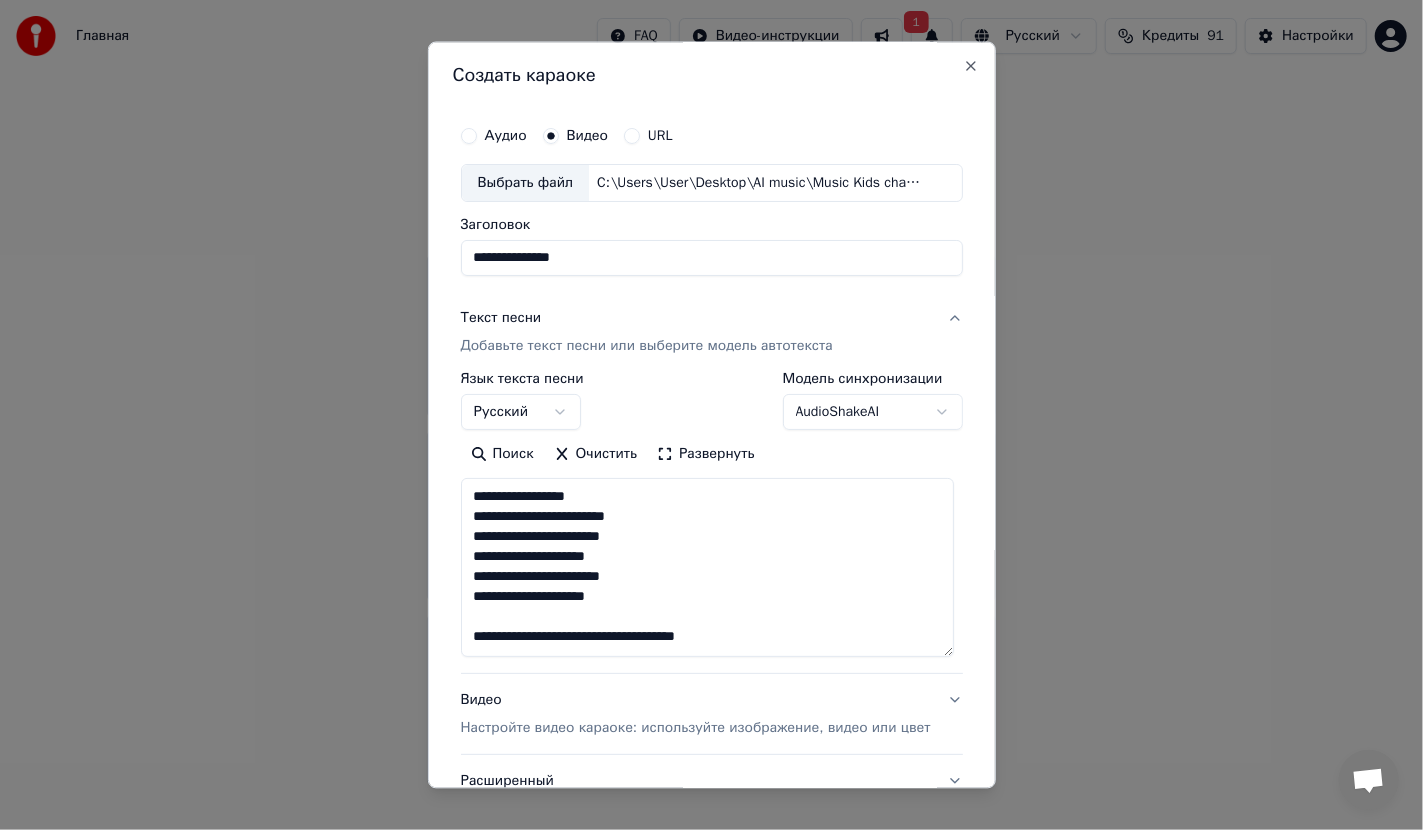 drag, startPoint x: 943, startPoint y: 538, endPoint x: 946, endPoint y: 649, distance: 111.040535 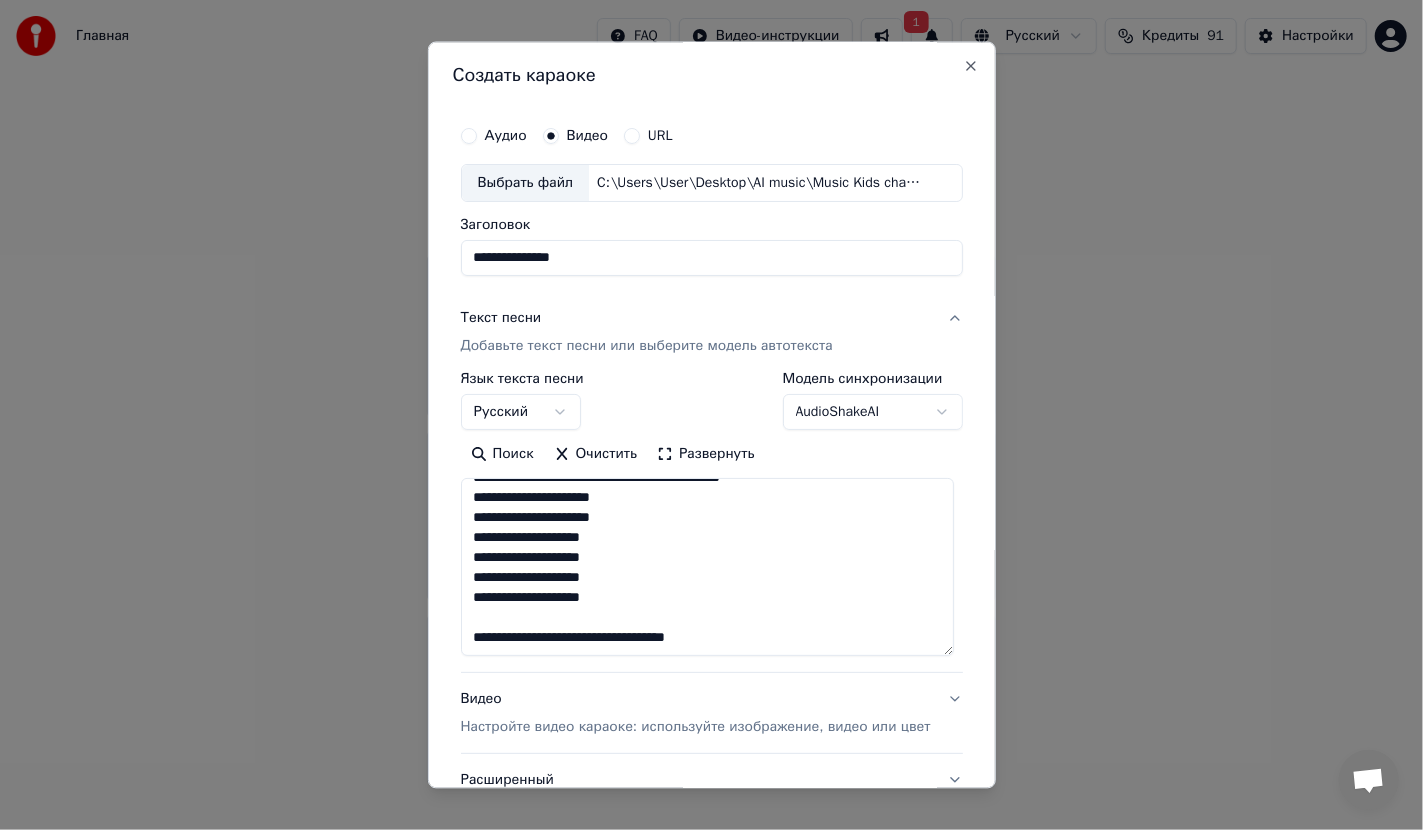 scroll, scrollTop: 99, scrollLeft: 0, axis: vertical 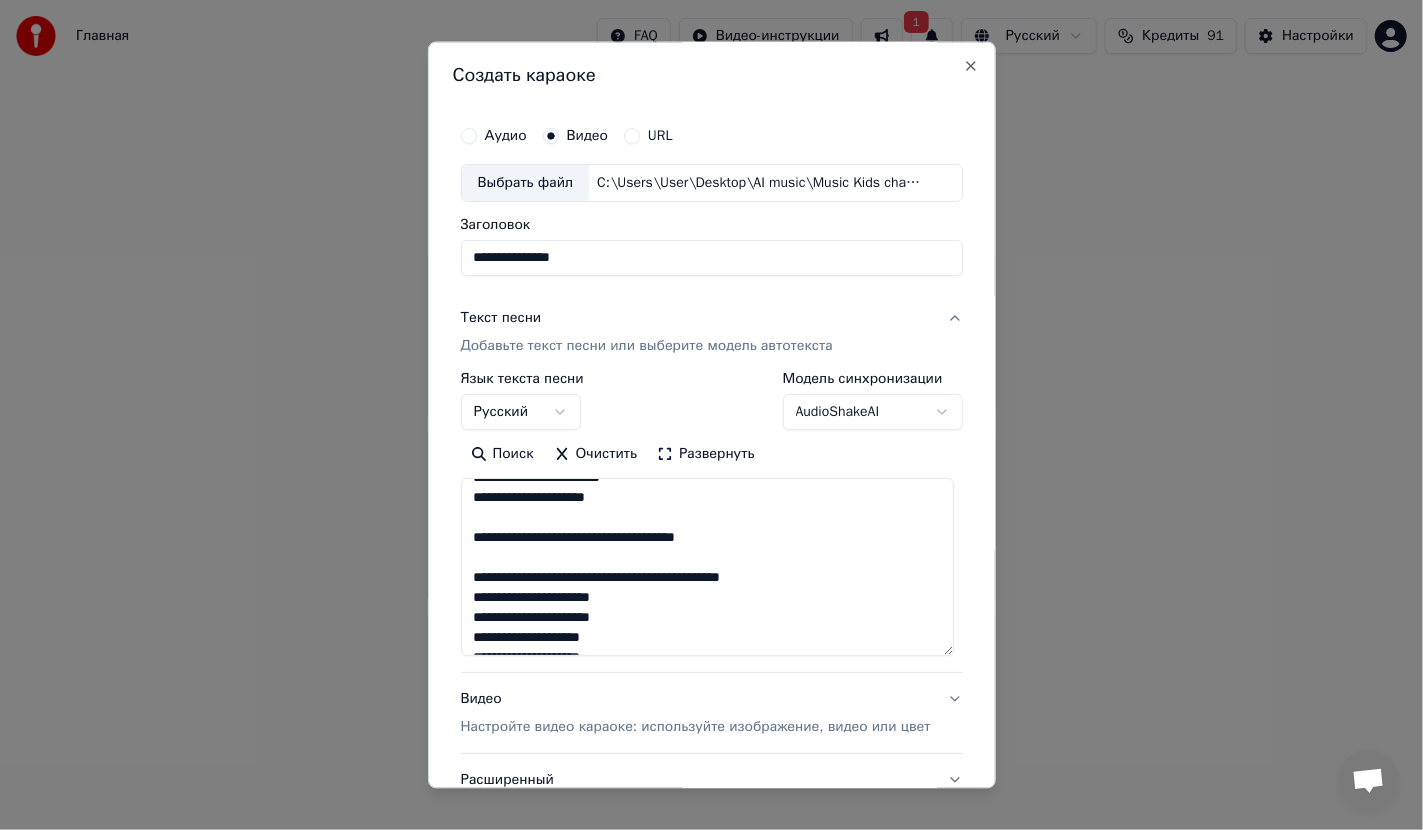 drag, startPoint x: 468, startPoint y: 536, endPoint x: 847, endPoint y: 576, distance: 381.10498 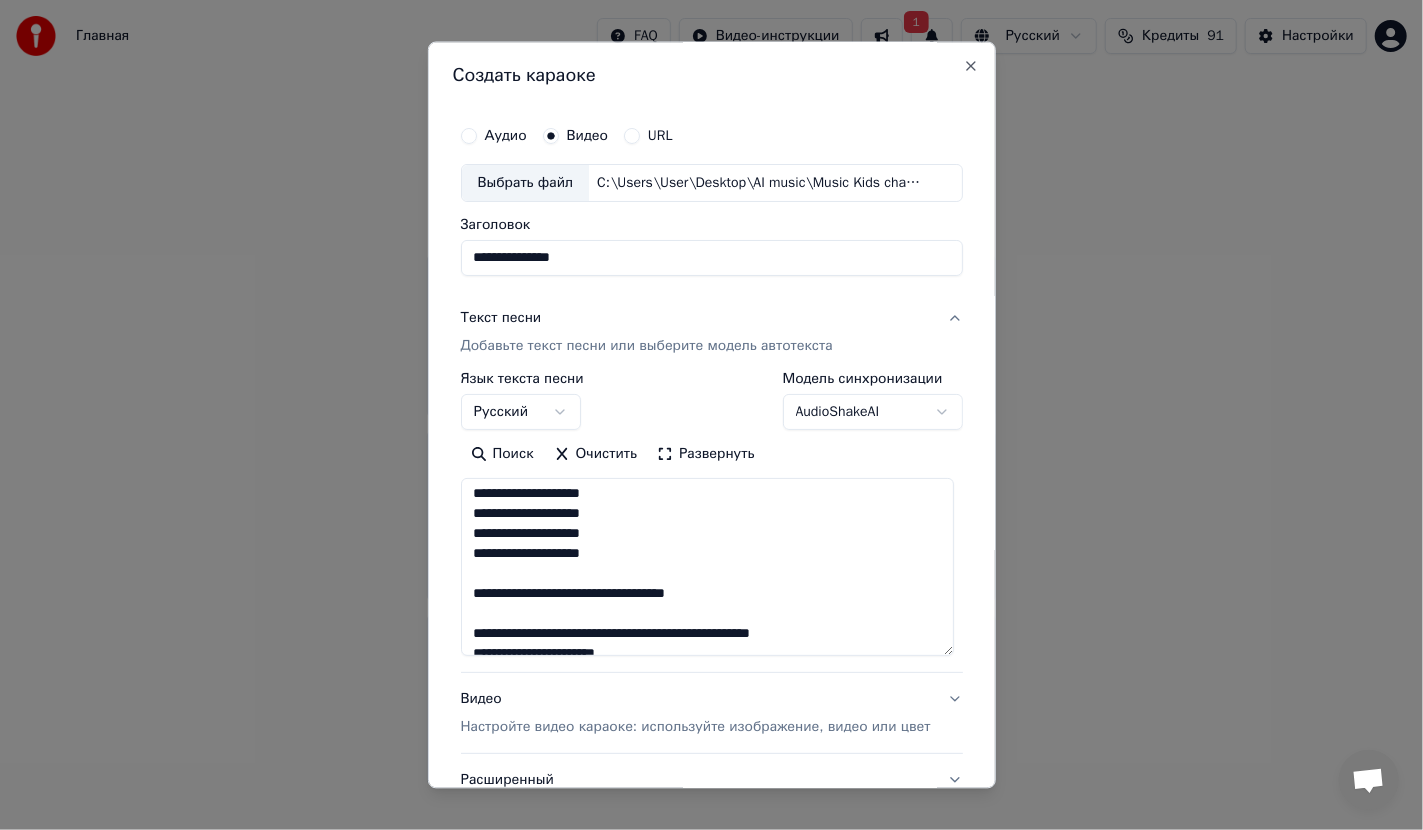 scroll, scrollTop: 199, scrollLeft: 0, axis: vertical 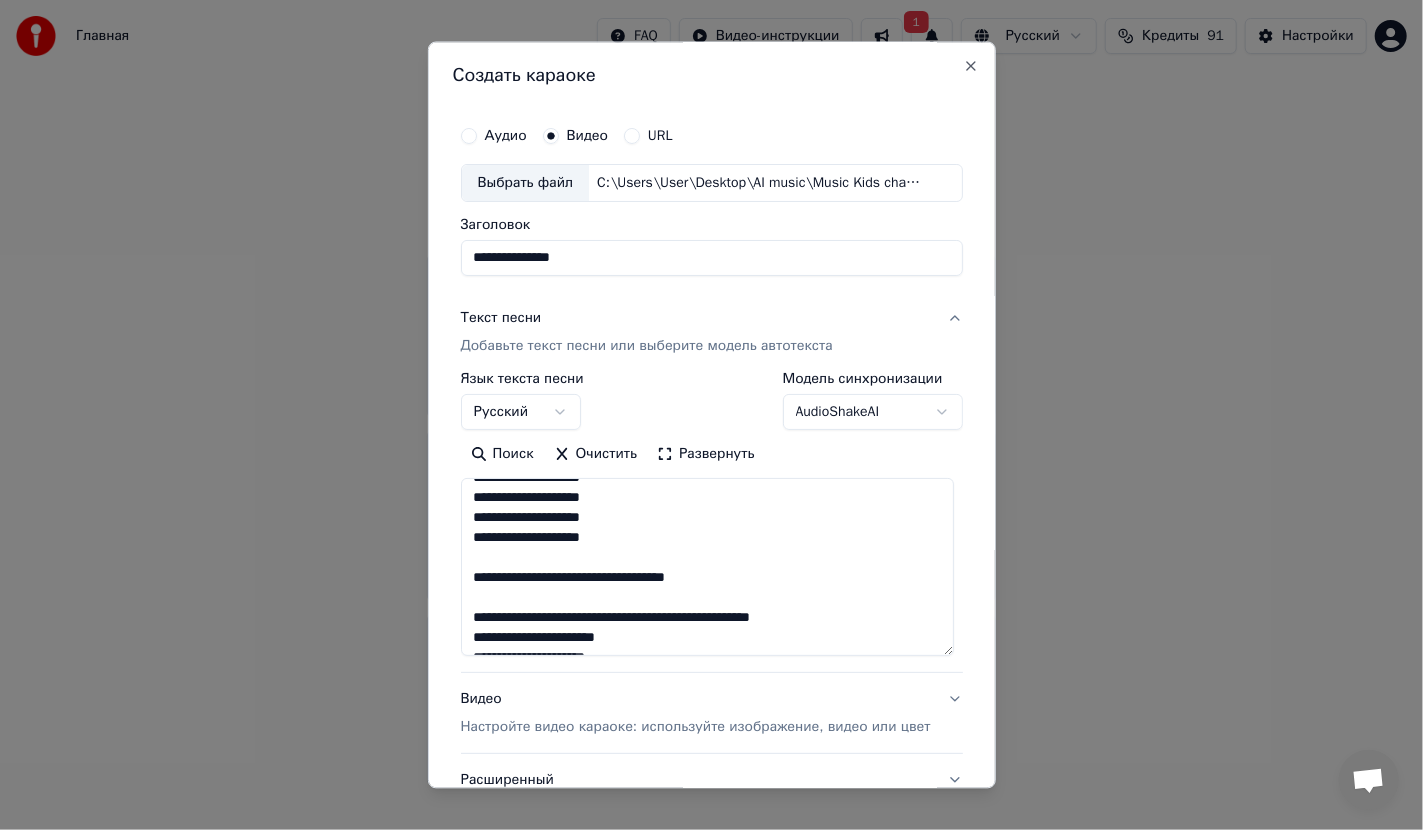 drag, startPoint x: 469, startPoint y: 572, endPoint x: 807, endPoint y: 621, distance: 341.5333 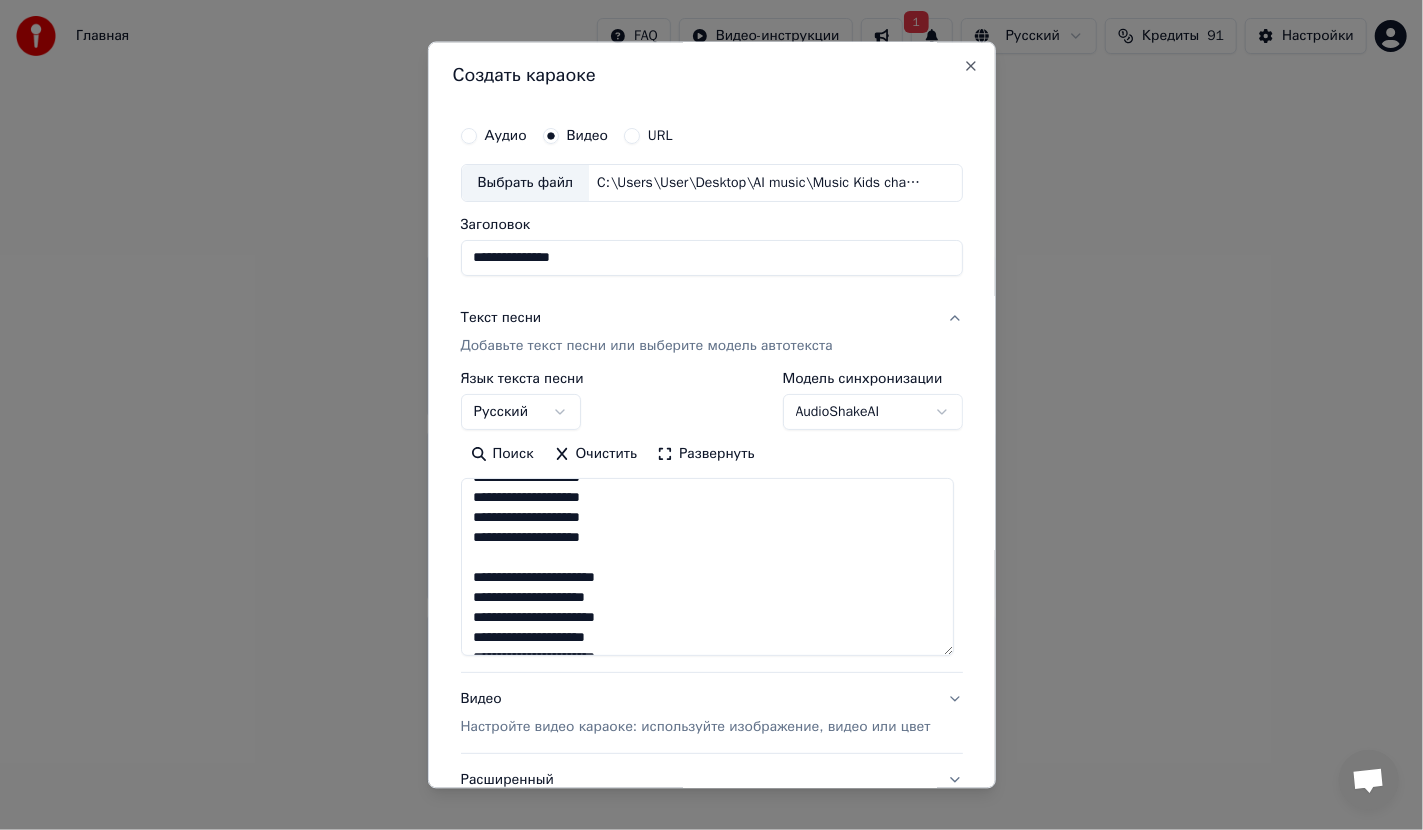 click on "**********" at bounding box center [707, 567] 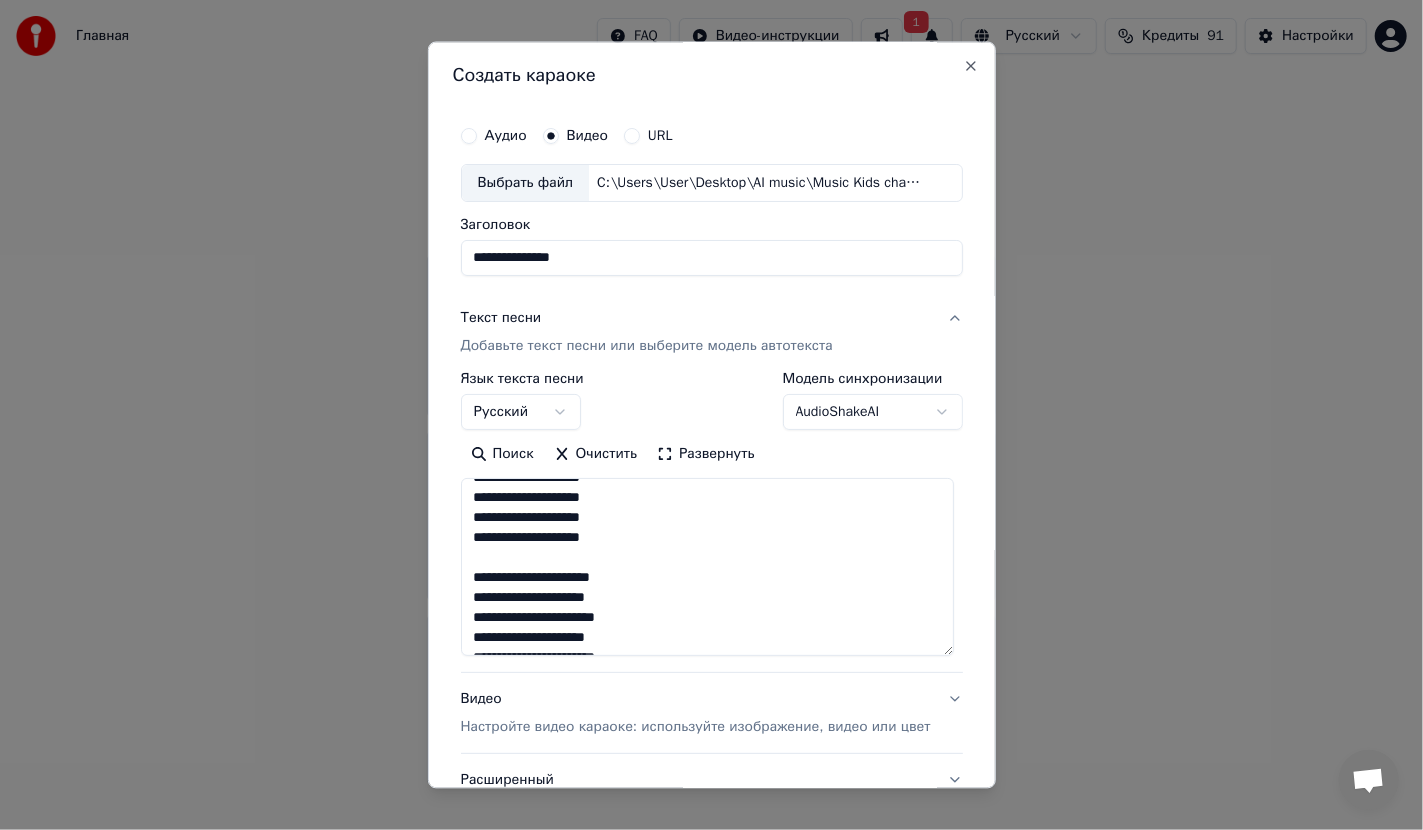 scroll, scrollTop: 300, scrollLeft: 0, axis: vertical 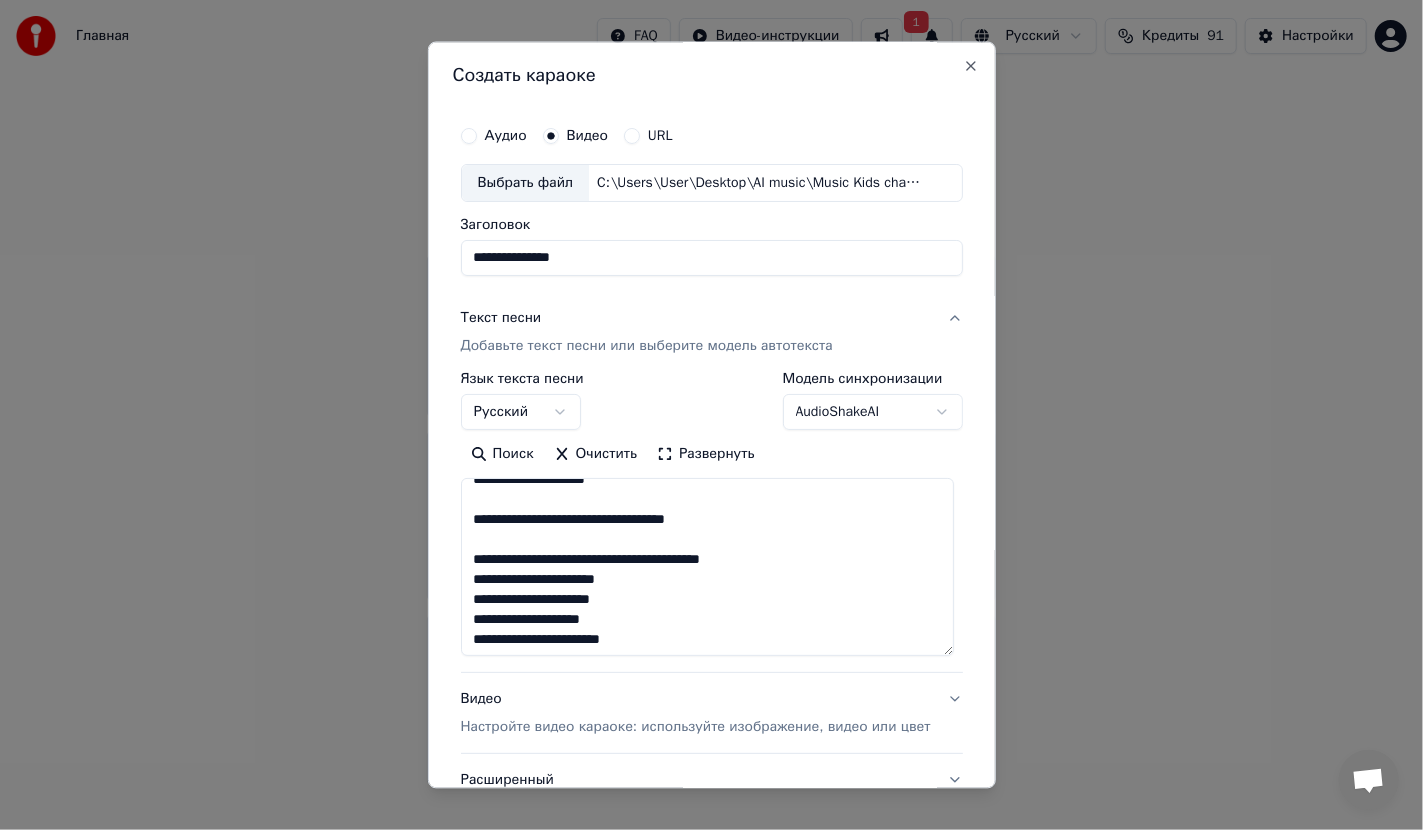 drag, startPoint x: 465, startPoint y: 617, endPoint x: 733, endPoint y: 561, distance: 273.78824 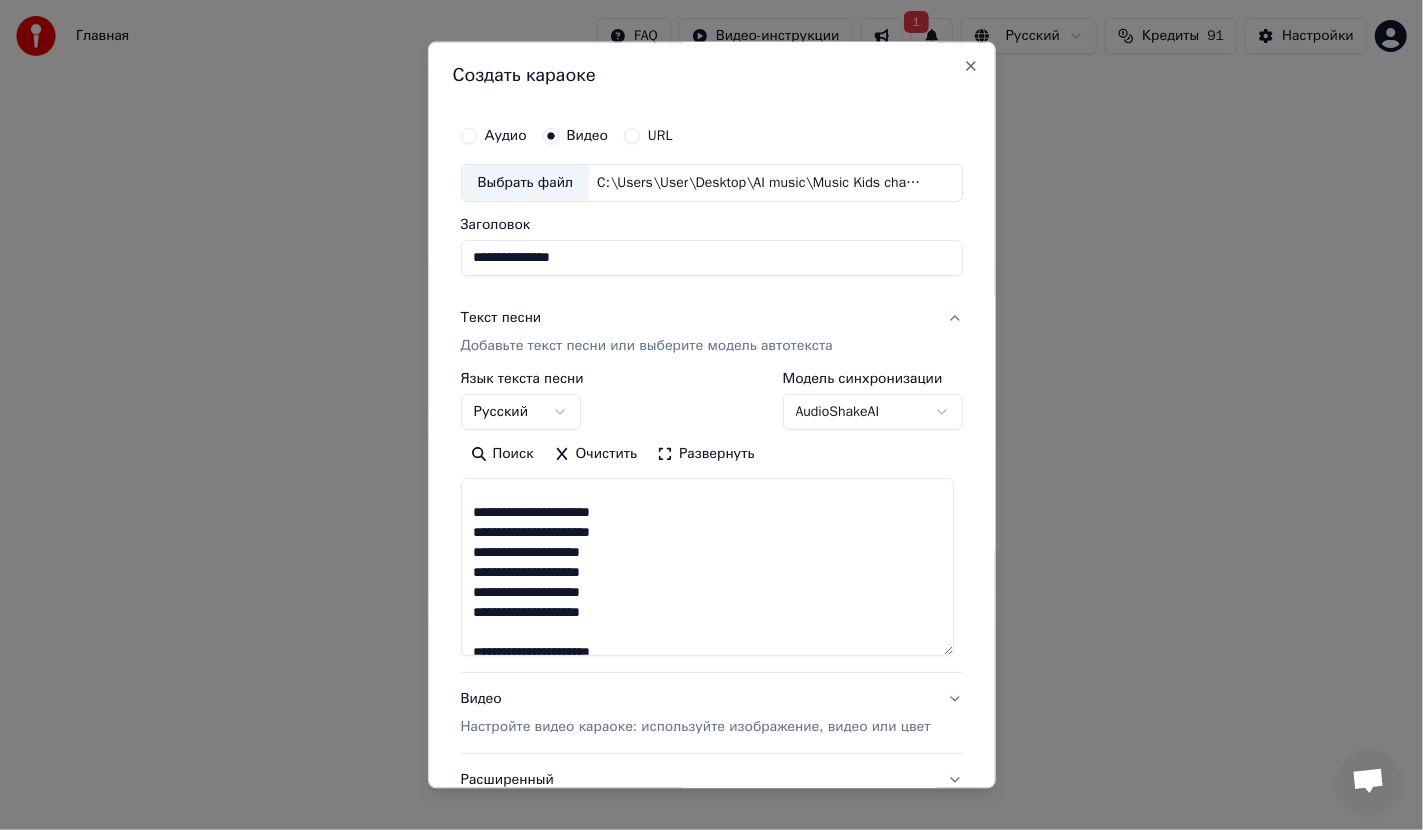 scroll, scrollTop: 99, scrollLeft: 0, axis: vertical 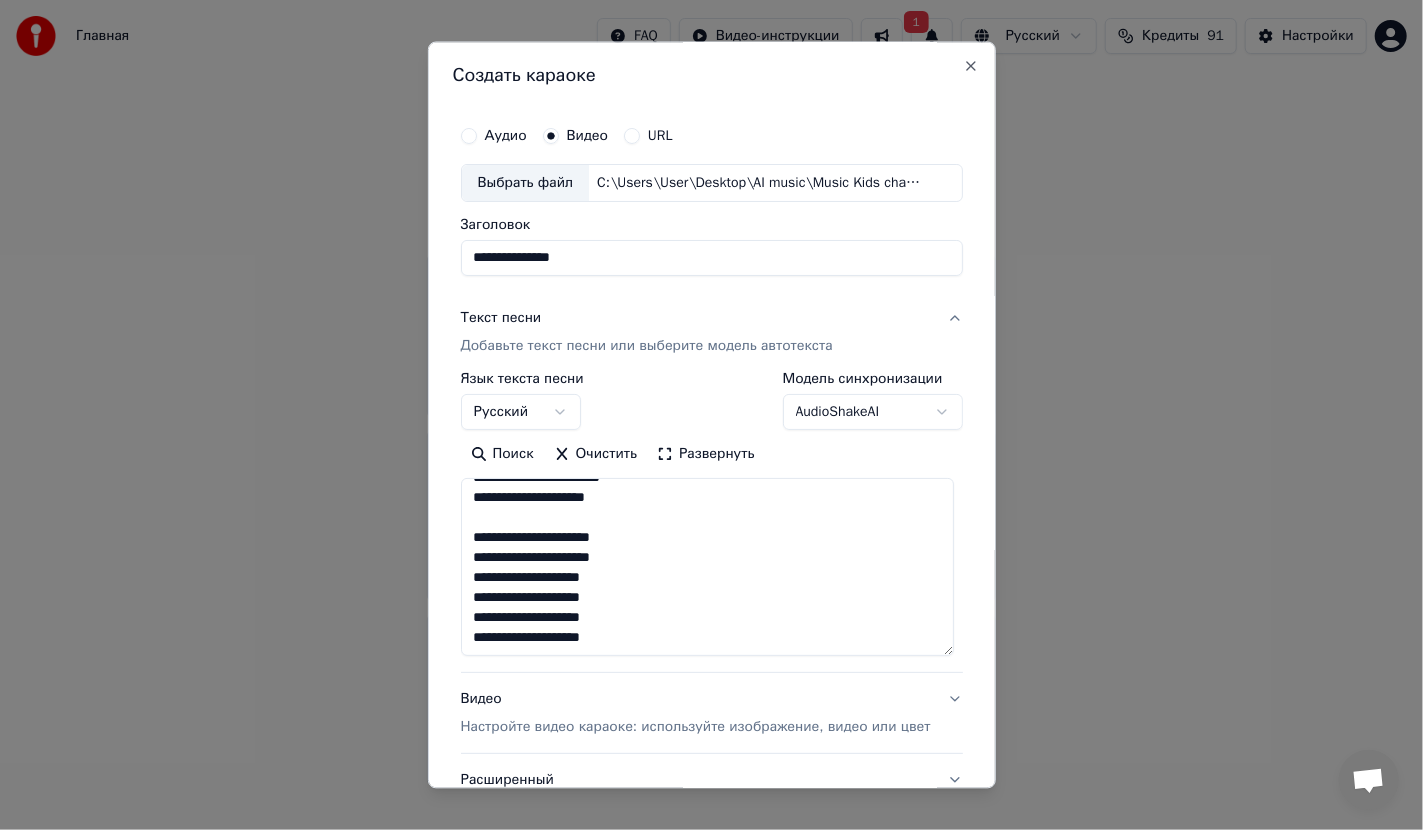 click on "**********" at bounding box center [707, 567] 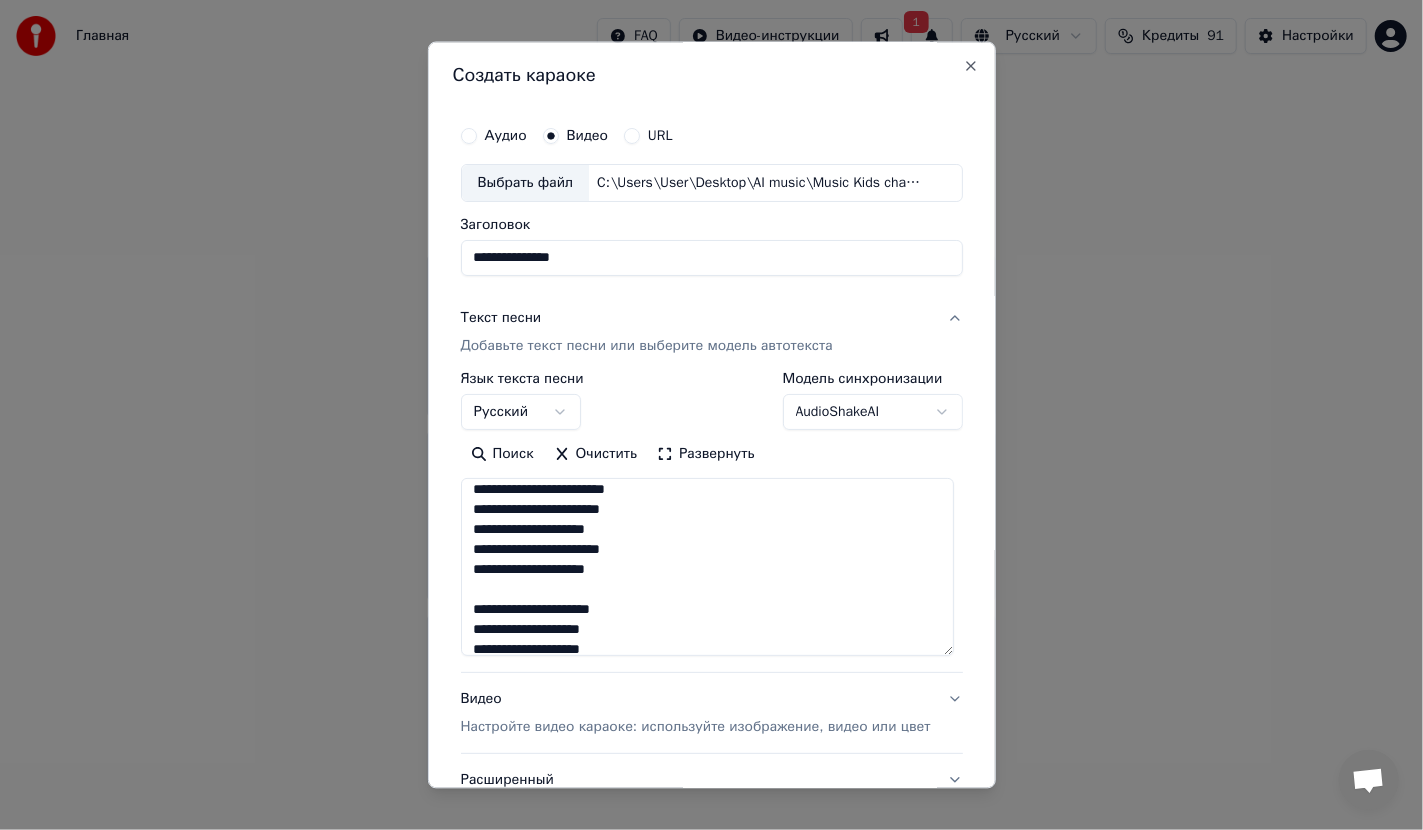 scroll, scrollTop: 0, scrollLeft: 0, axis: both 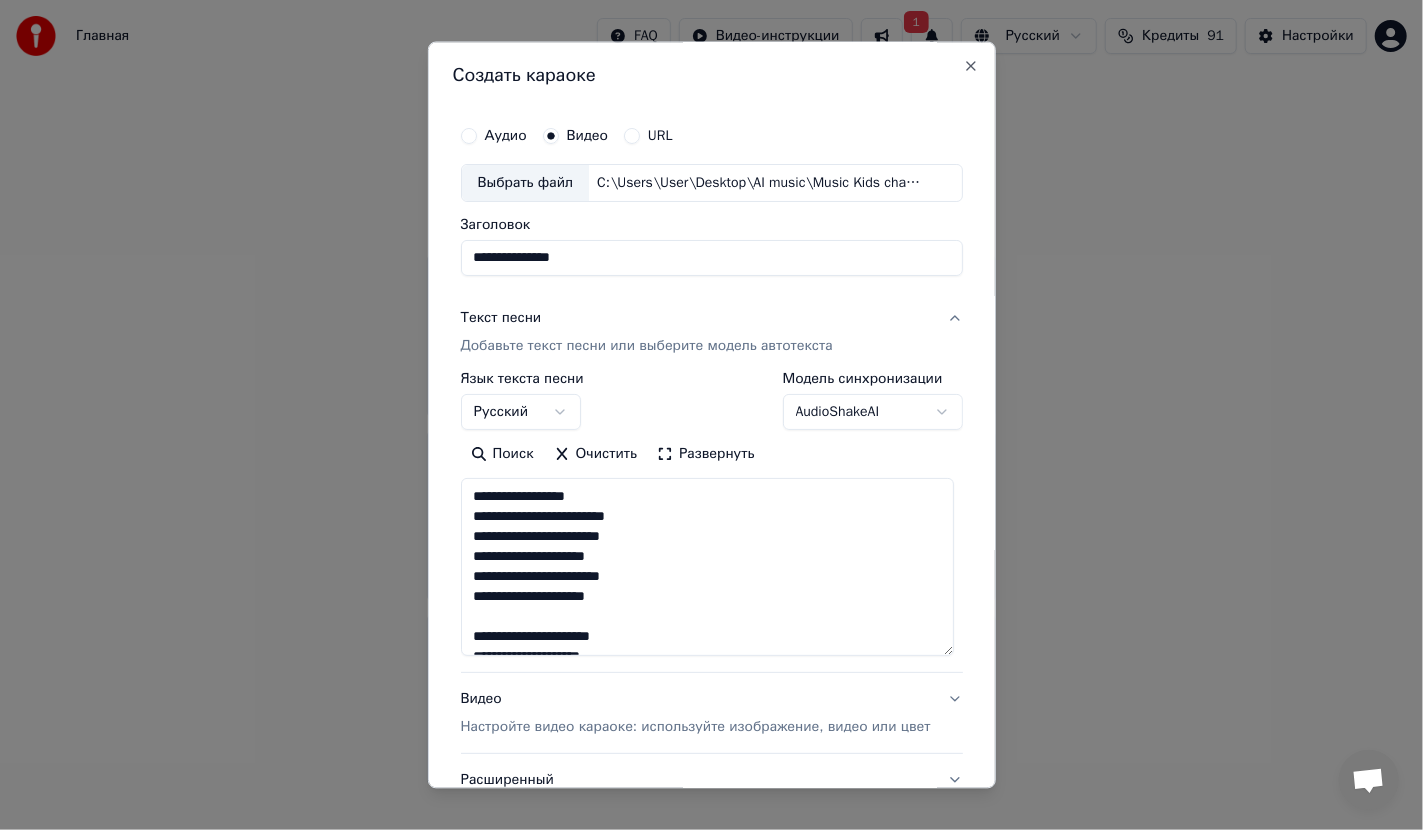 drag, startPoint x: 638, startPoint y: 535, endPoint x: 658, endPoint y: 536, distance: 20.024984 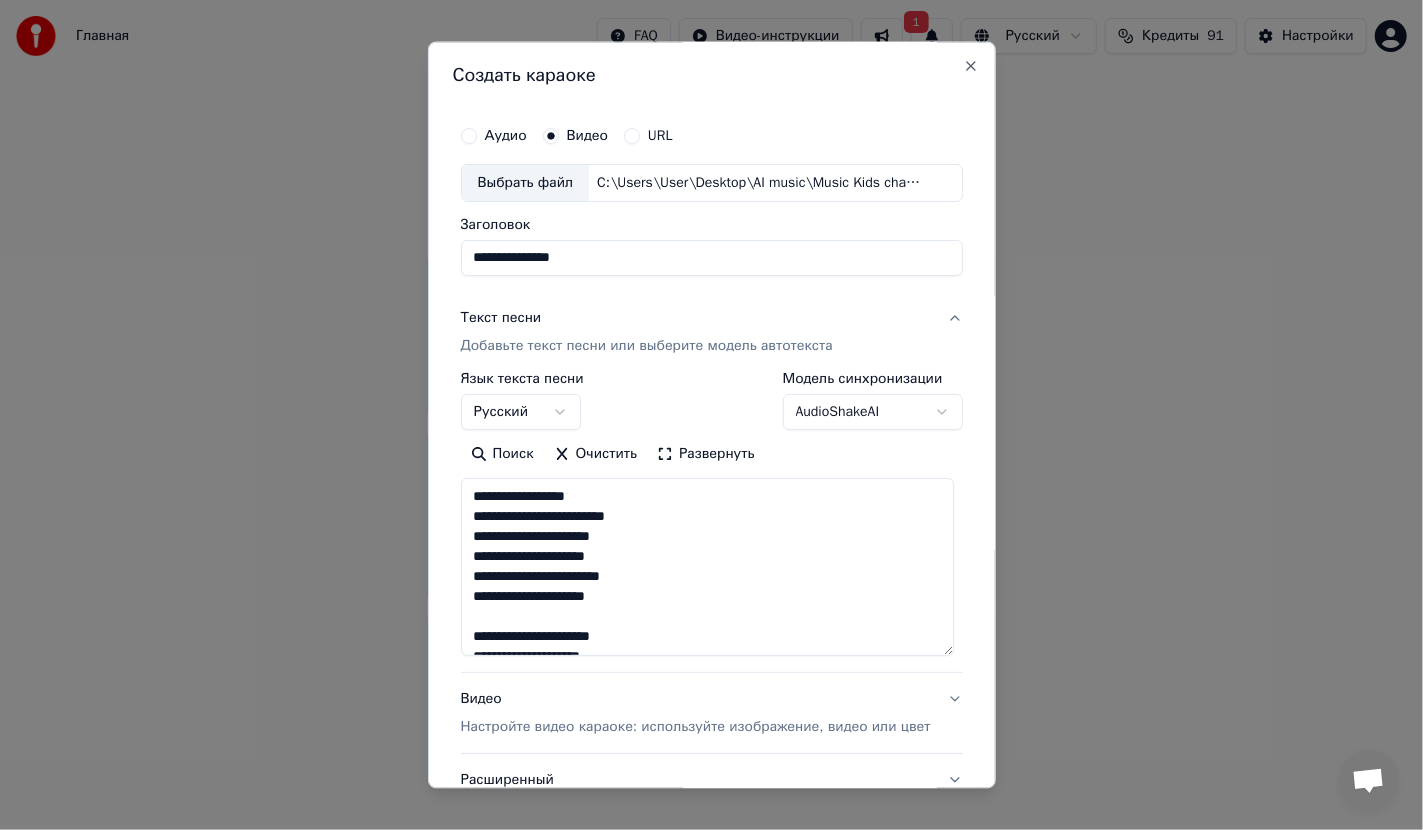 drag, startPoint x: 633, startPoint y: 574, endPoint x: 656, endPoint y: 578, distance: 23.345236 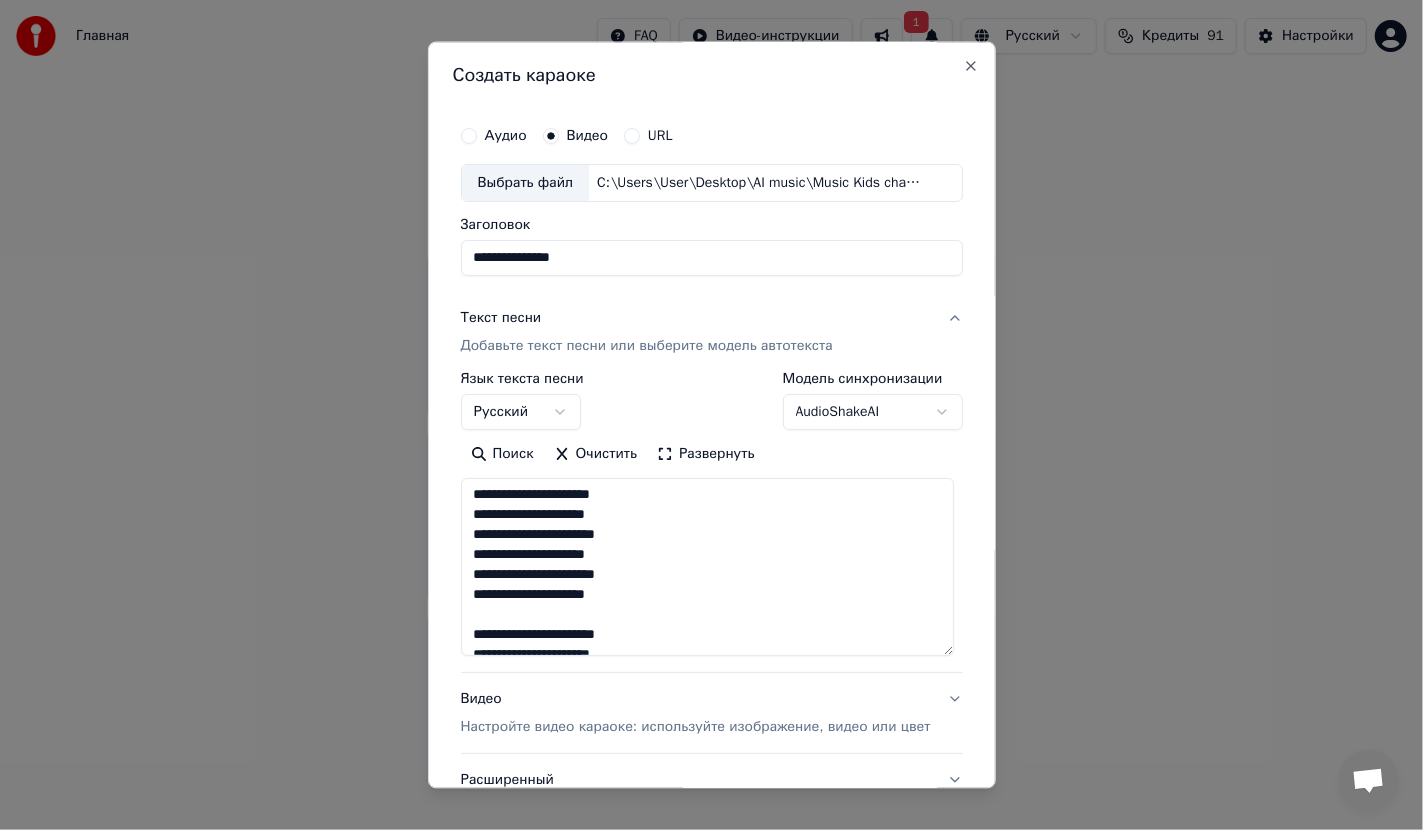 scroll, scrollTop: 300, scrollLeft: 0, axis: vertical 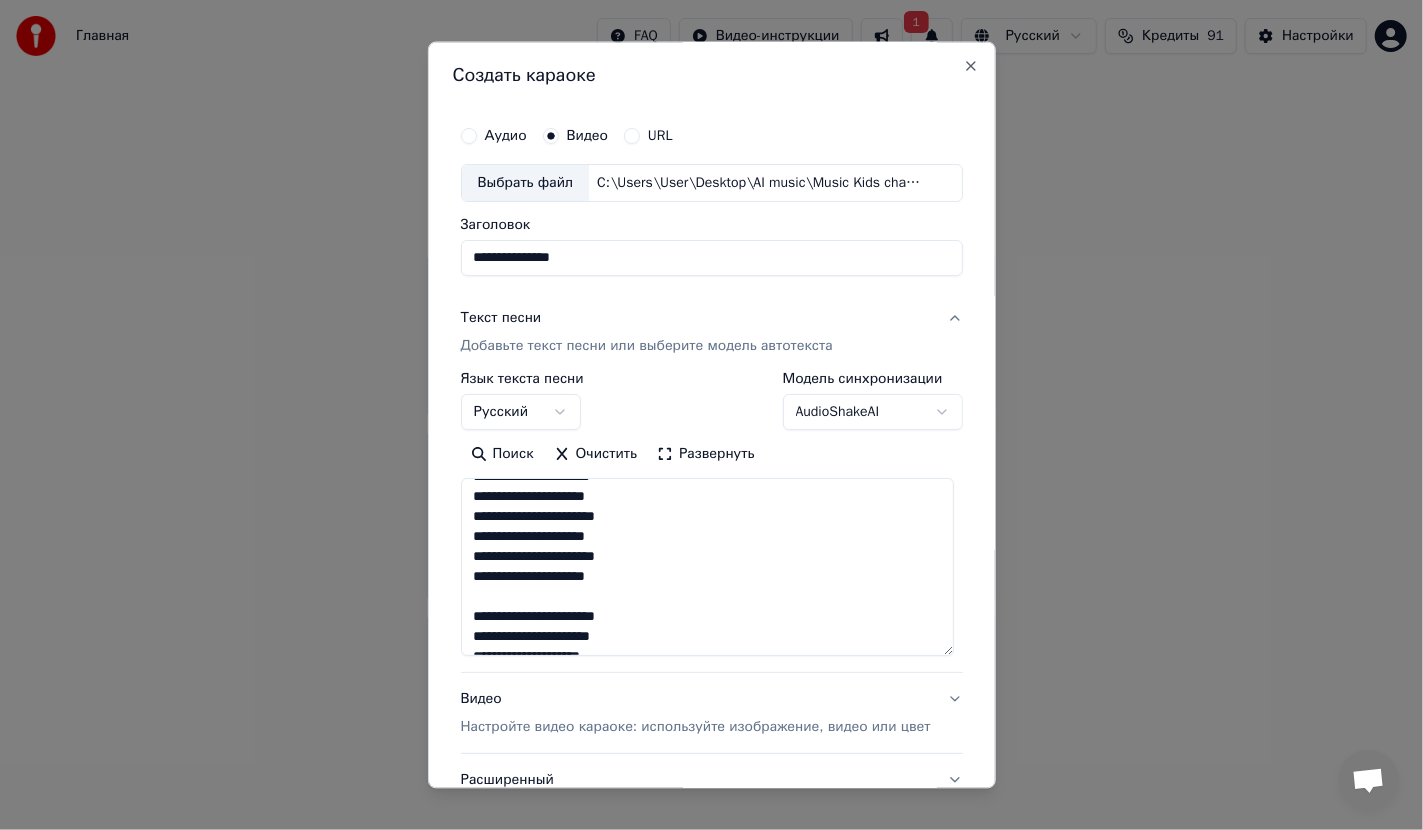 drag, startPoint x: 472, startPoint y: 497, endPoint x: 650, endPoint y: 537, distance: 182.43903 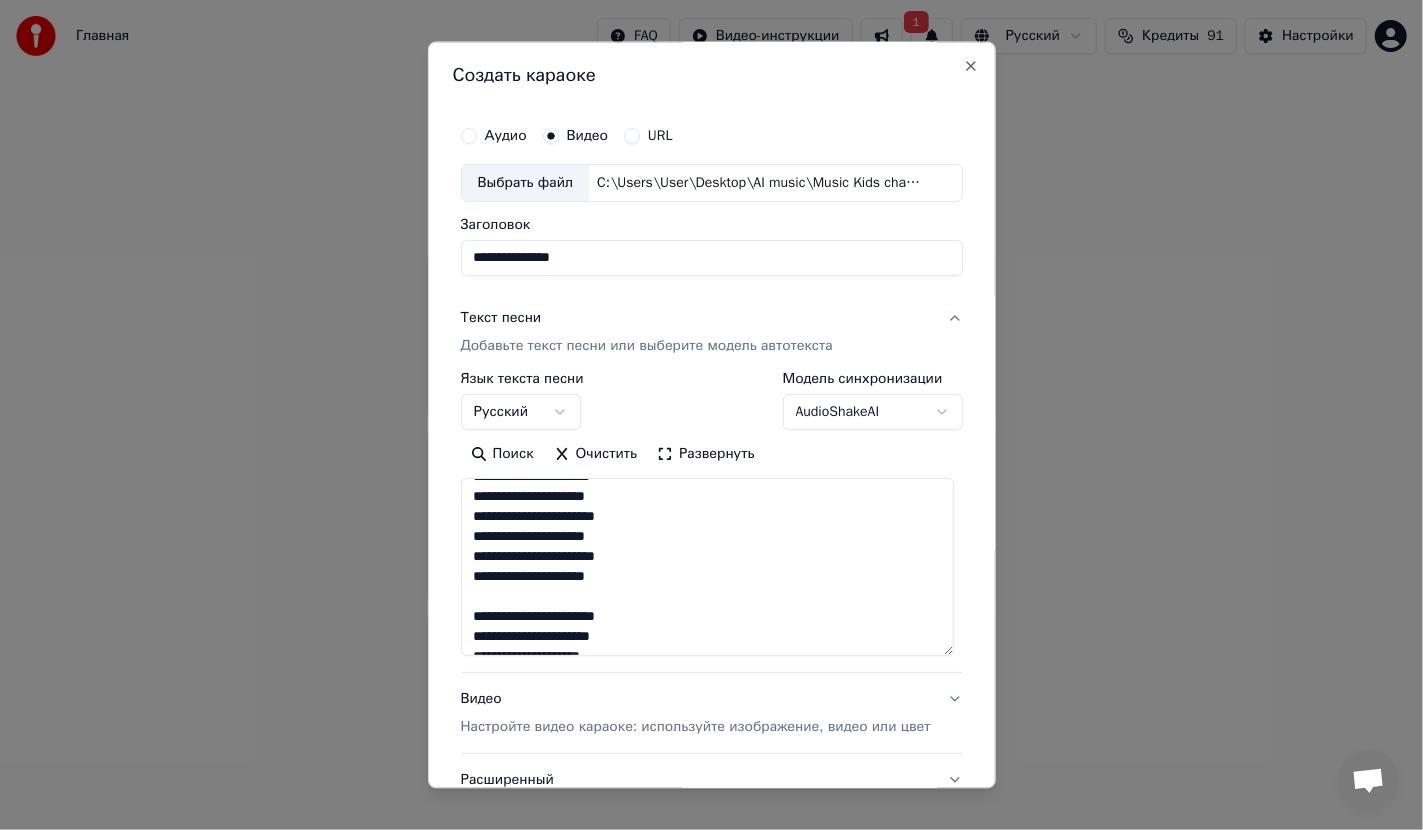 click on "**********" at bounding box center (707, 567) 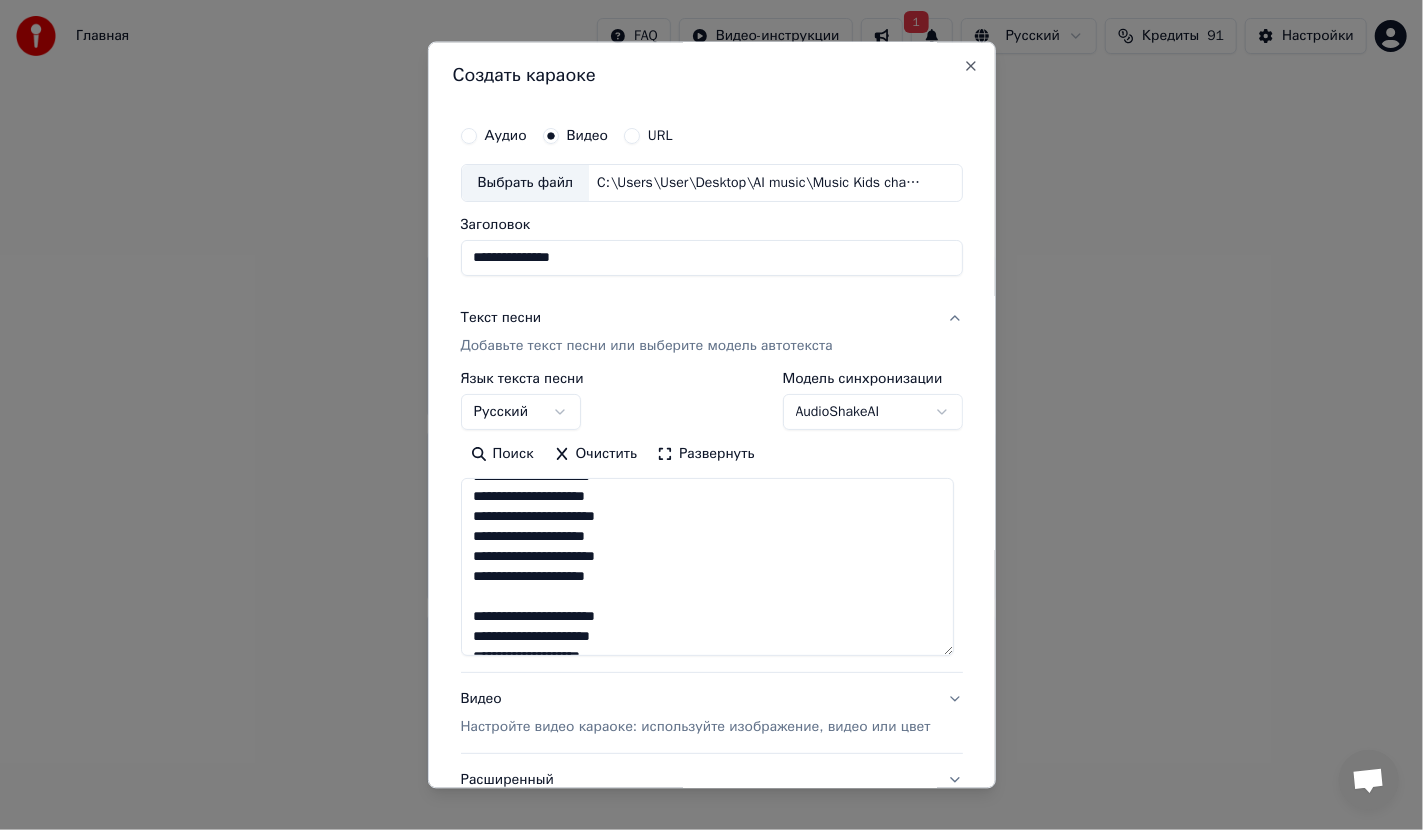 scroll, scrollTop: 399, scrollLeft: 0, axis: vertical 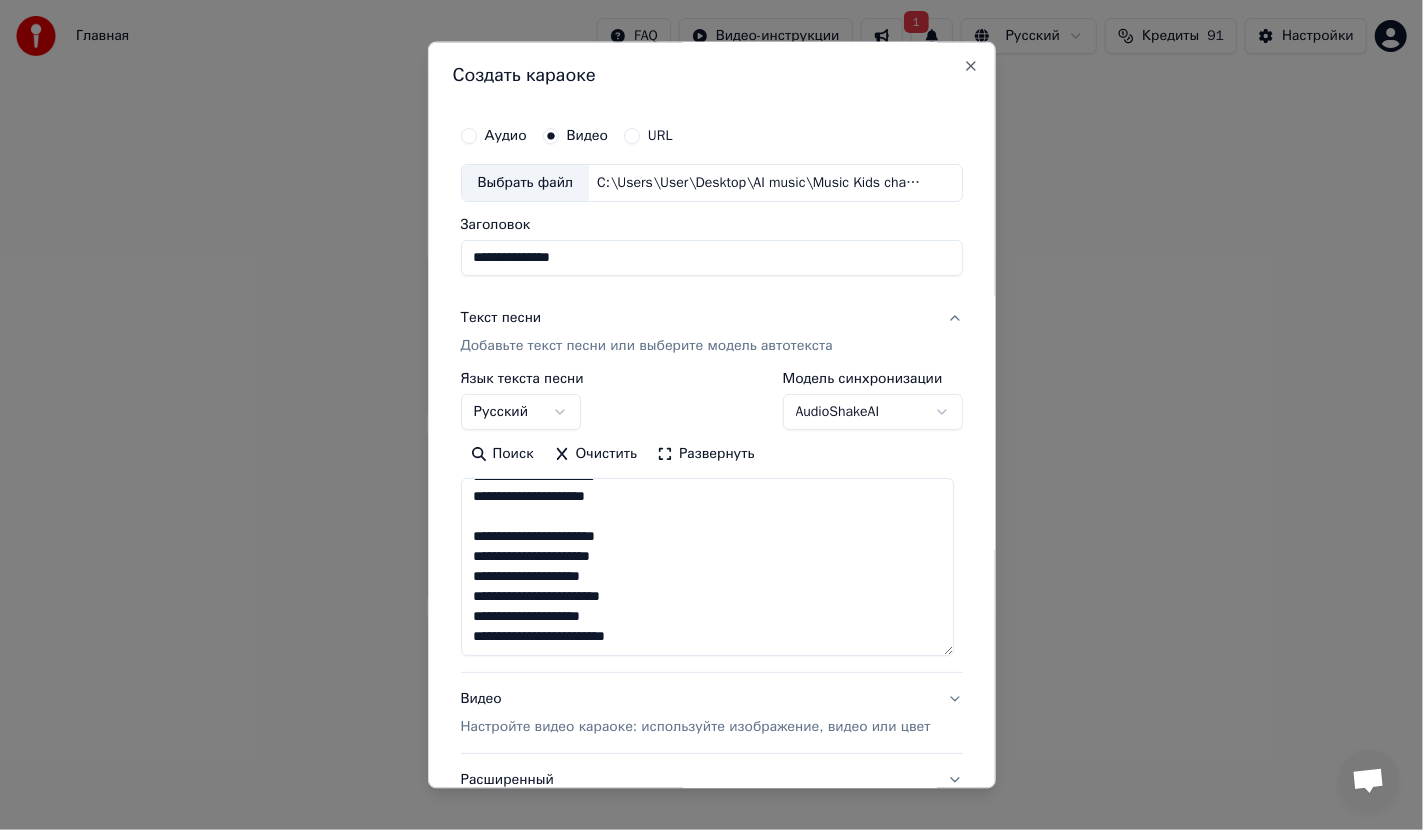 drag, startPoint x: 574, startPoint y: 536, endPoint x: 645, endPoint y: 554, distance: 73.24616 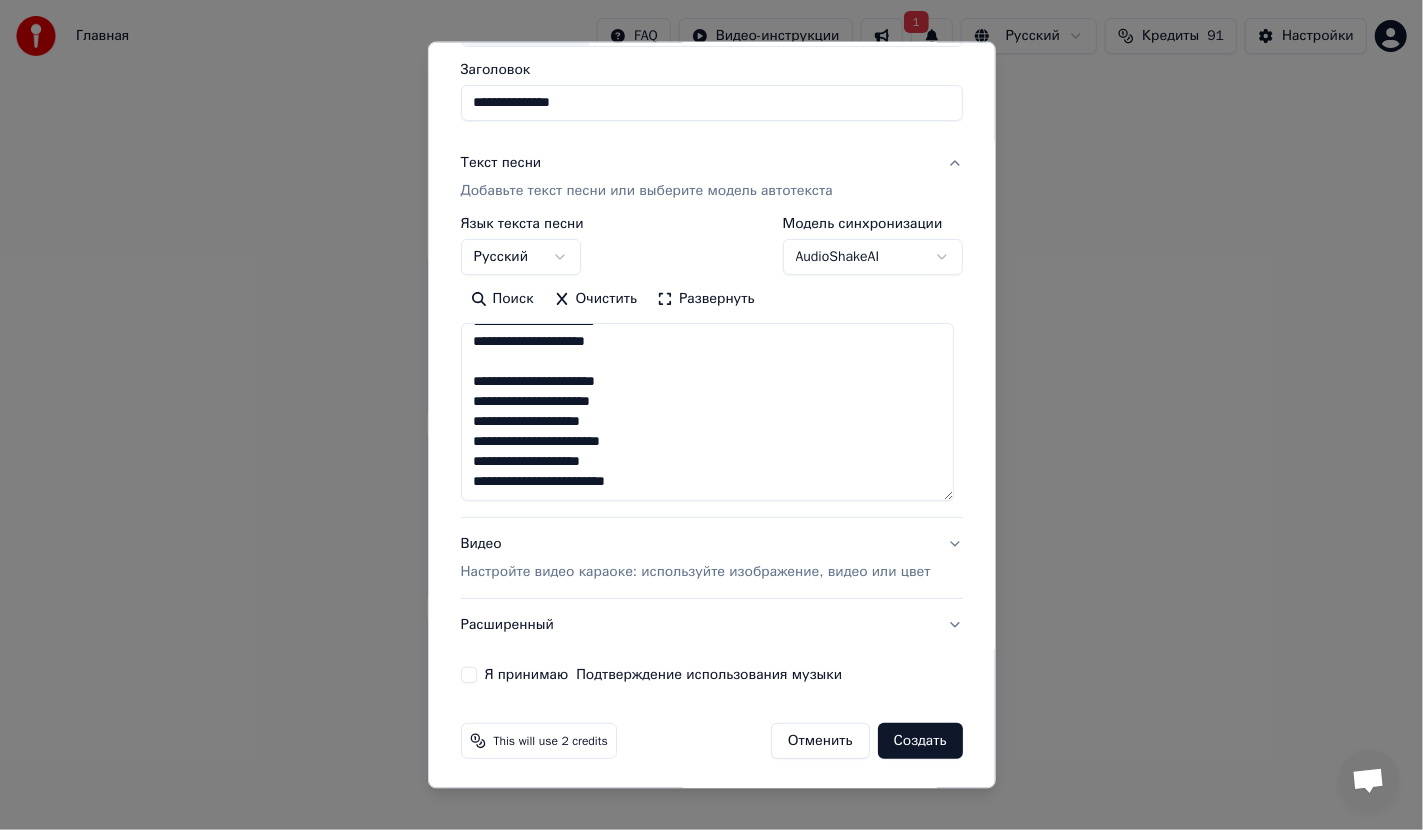 type on "**********" 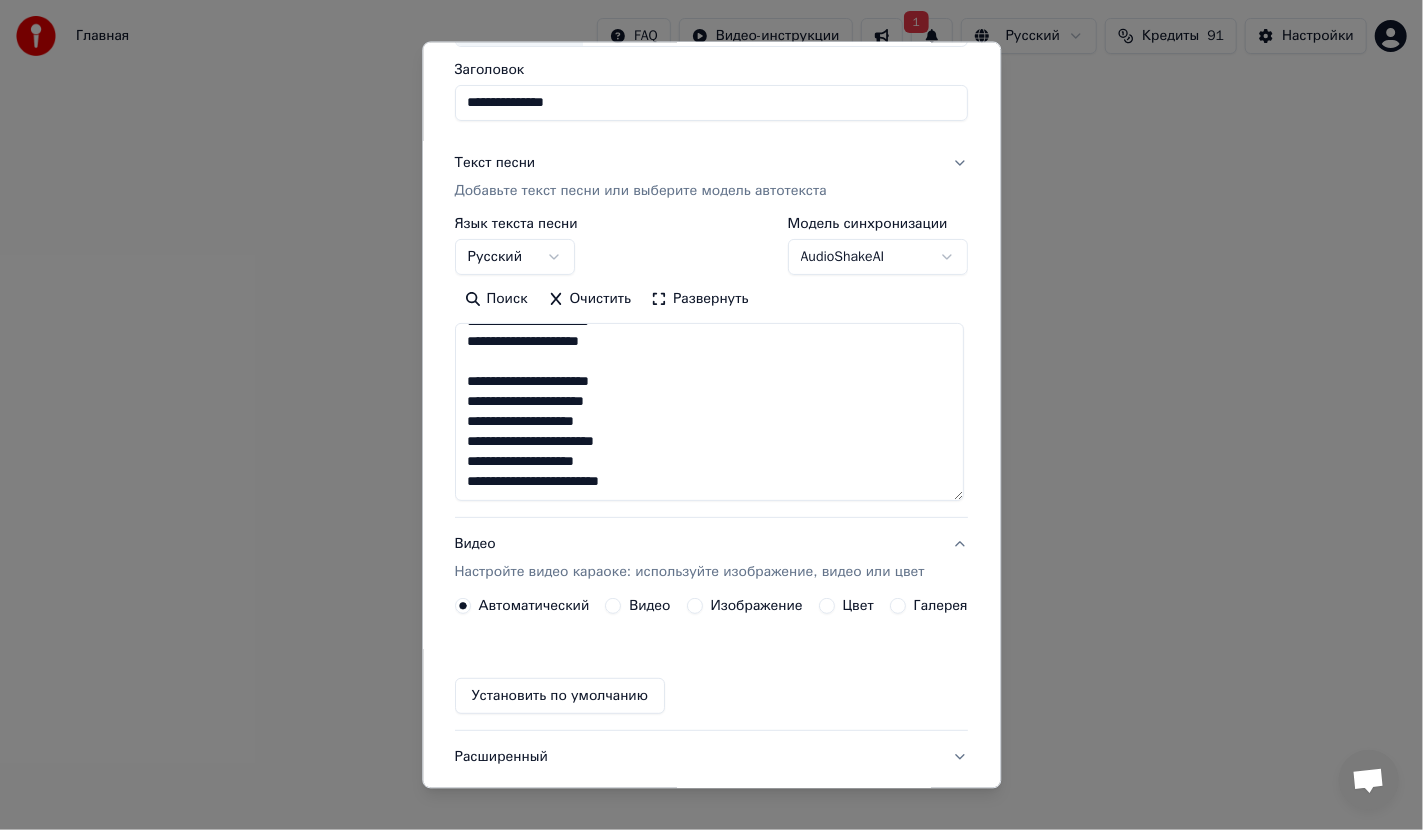 scroll, scrollTop: 0, scrollLeft: 0, axis: both 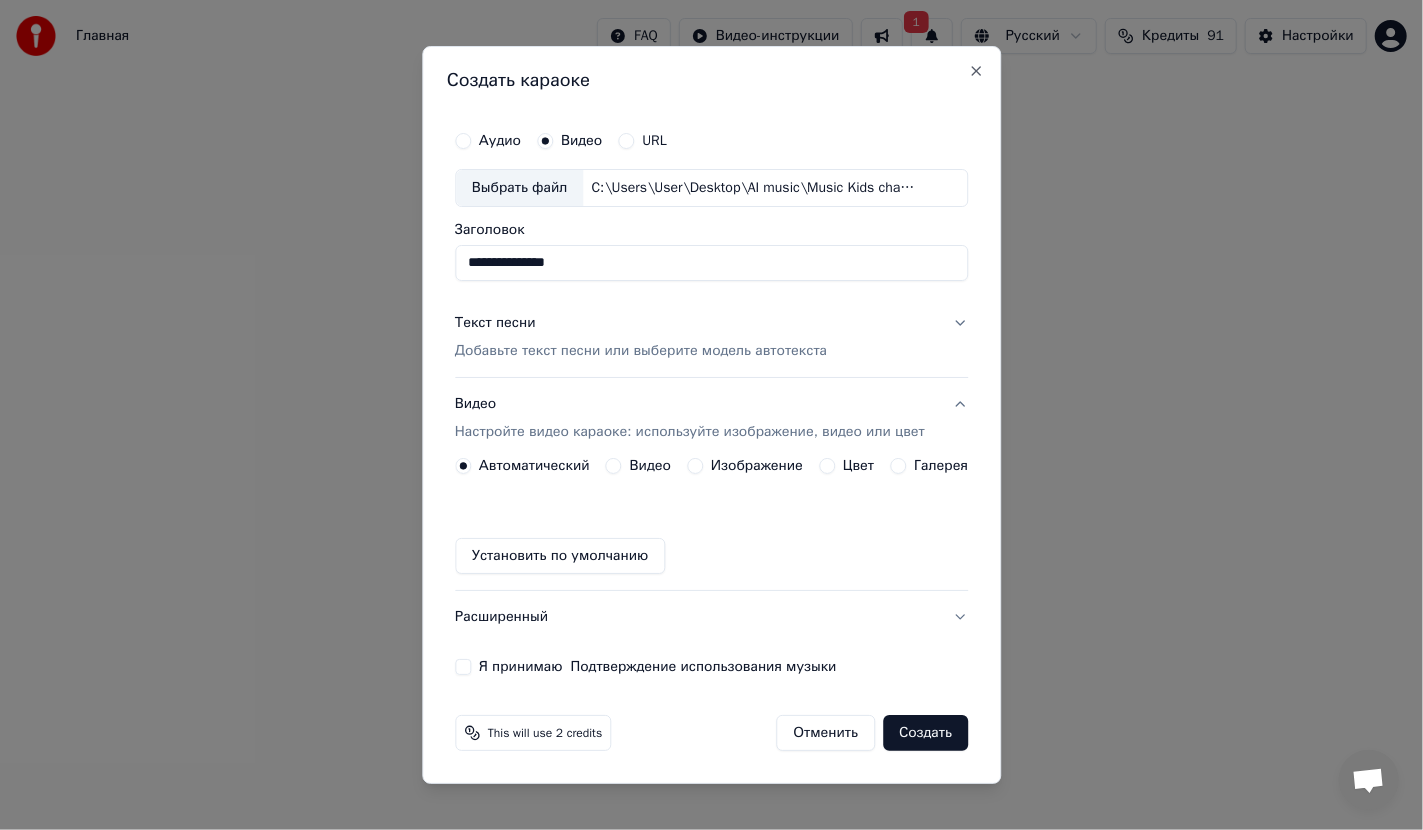 click on "Я принимаю   Подтверждение использования музыки" at bounding box center (463, 667) 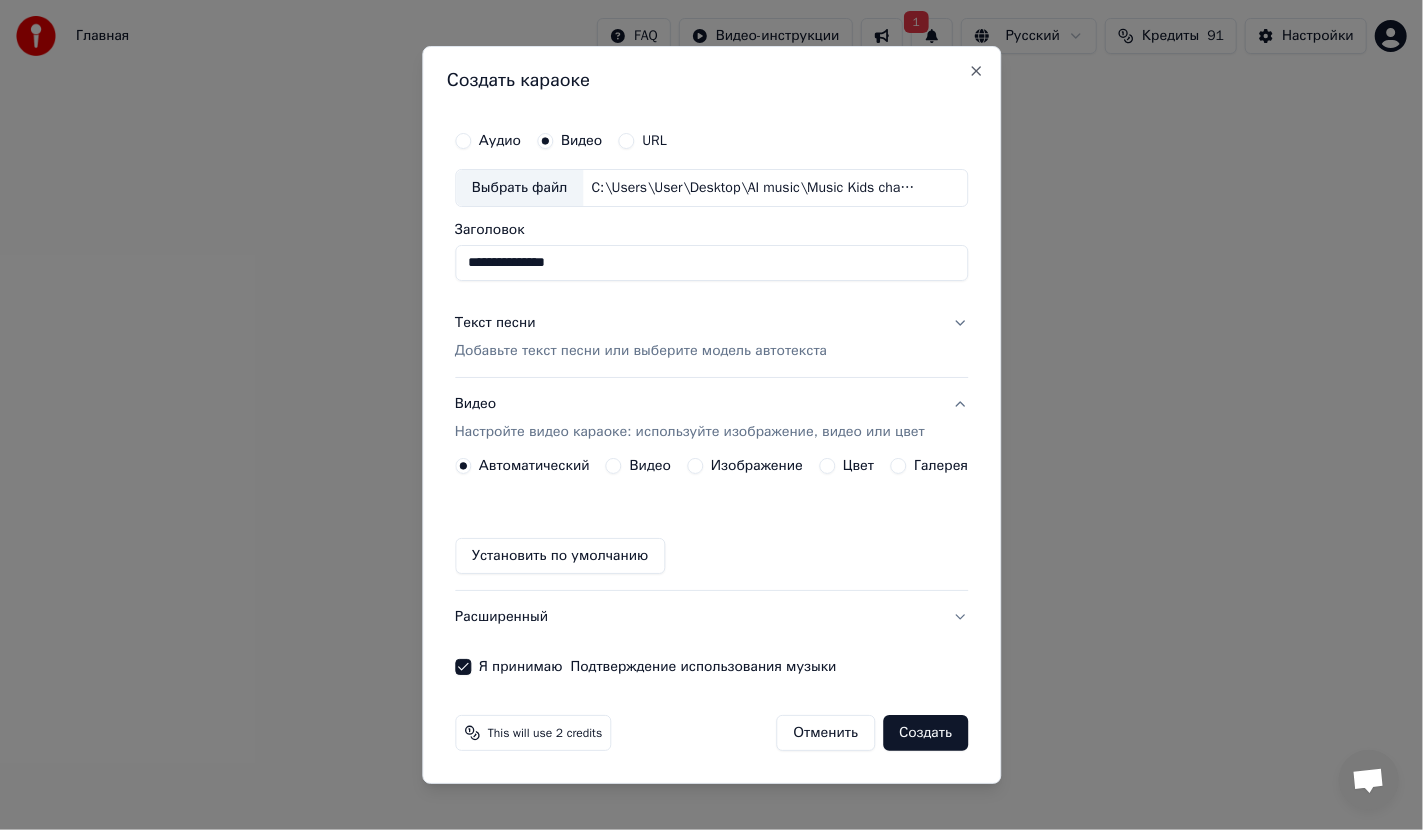 click on "**********" at bounding box center [711, 263] 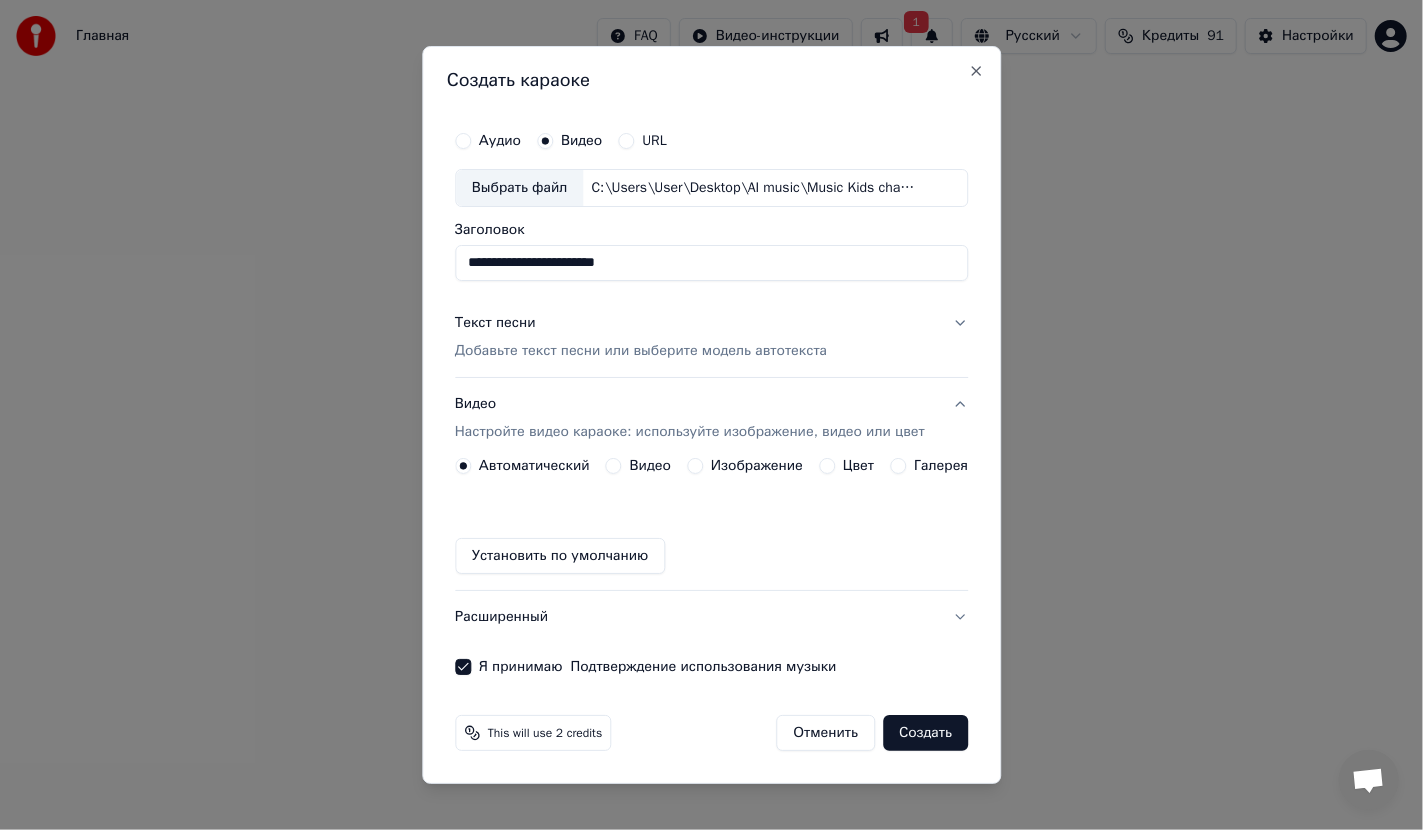 type on "**********" 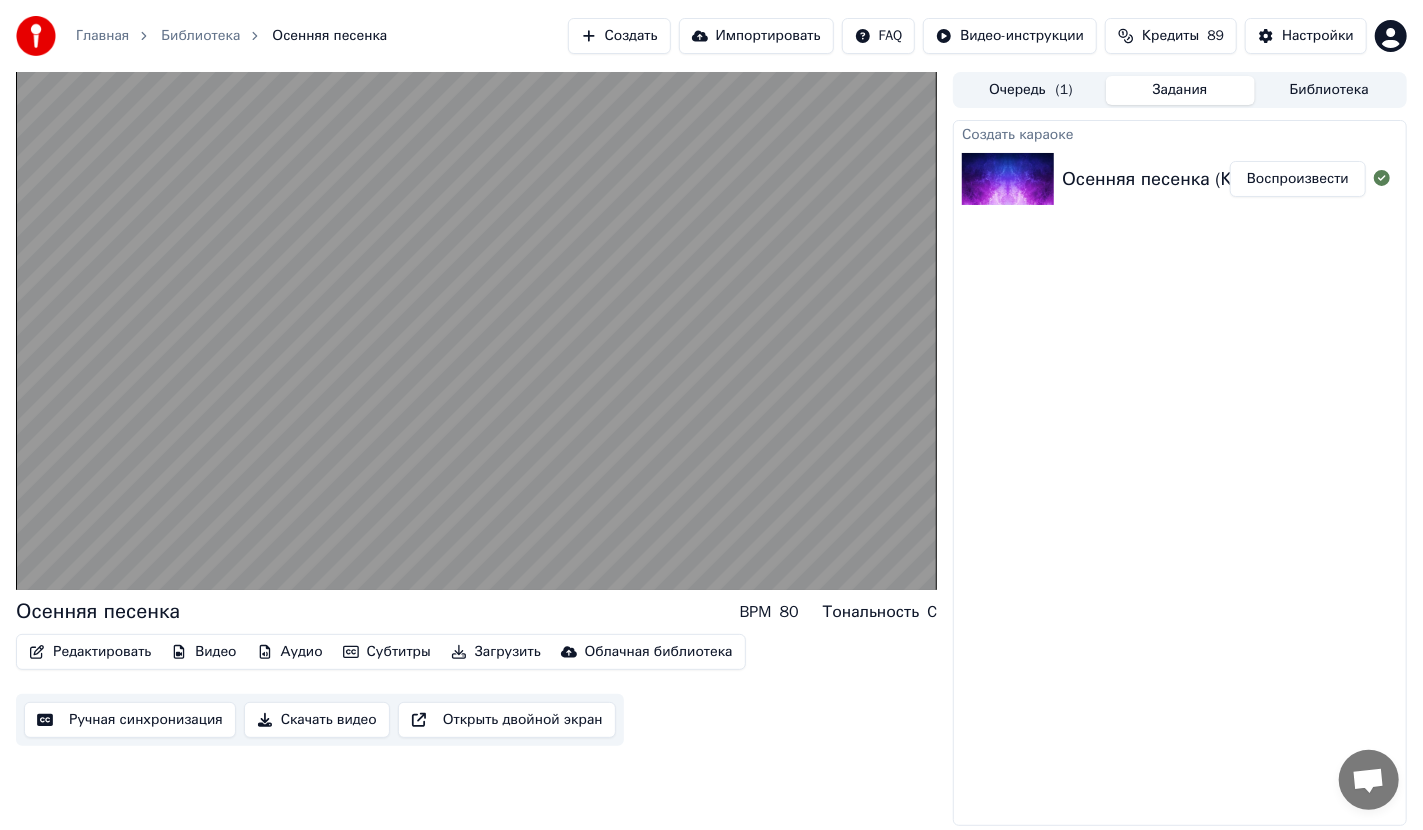 click on "Скачать видео" at bounding box center (317, 720) 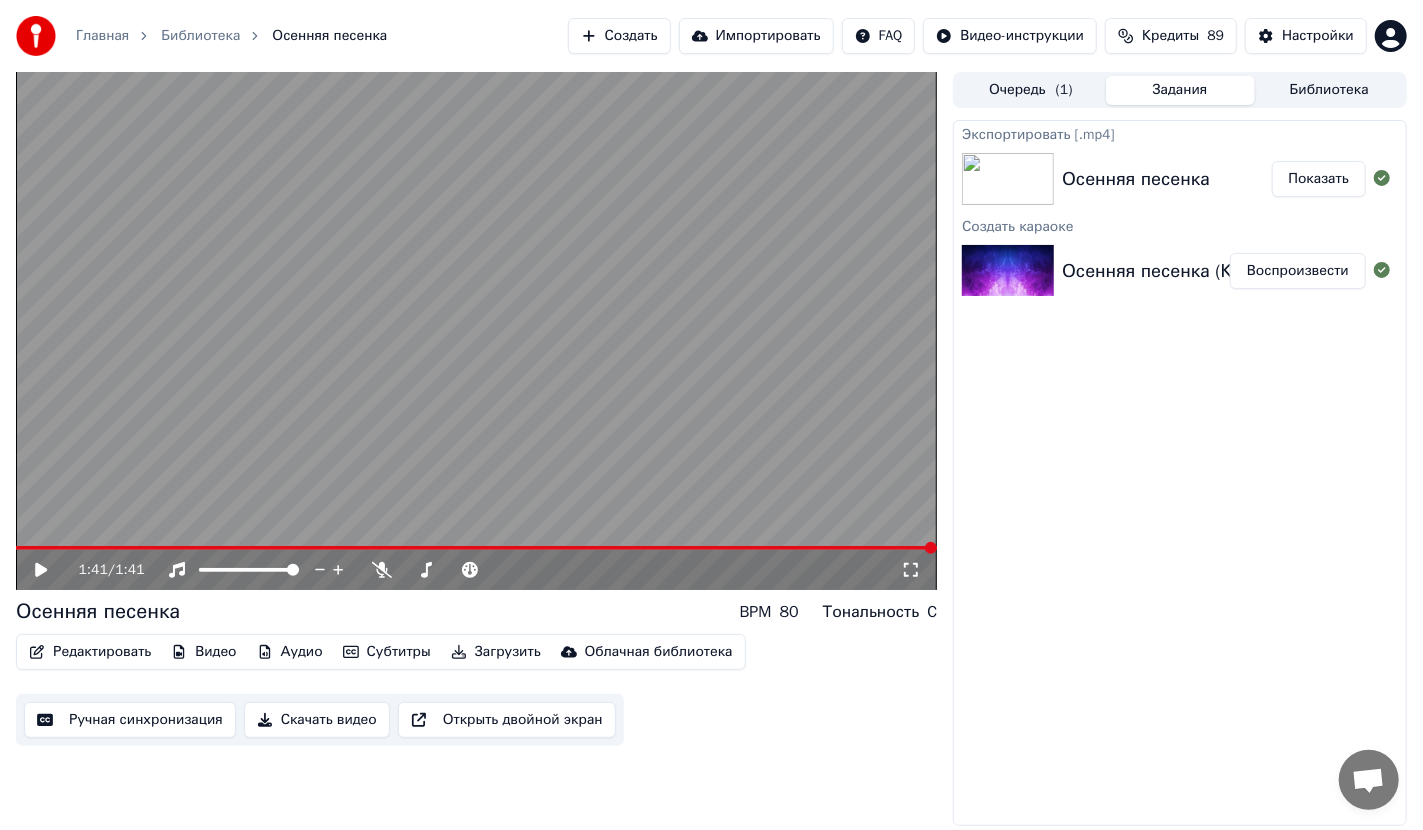 click on "Скачать видео" at bounding box center [317, 720] 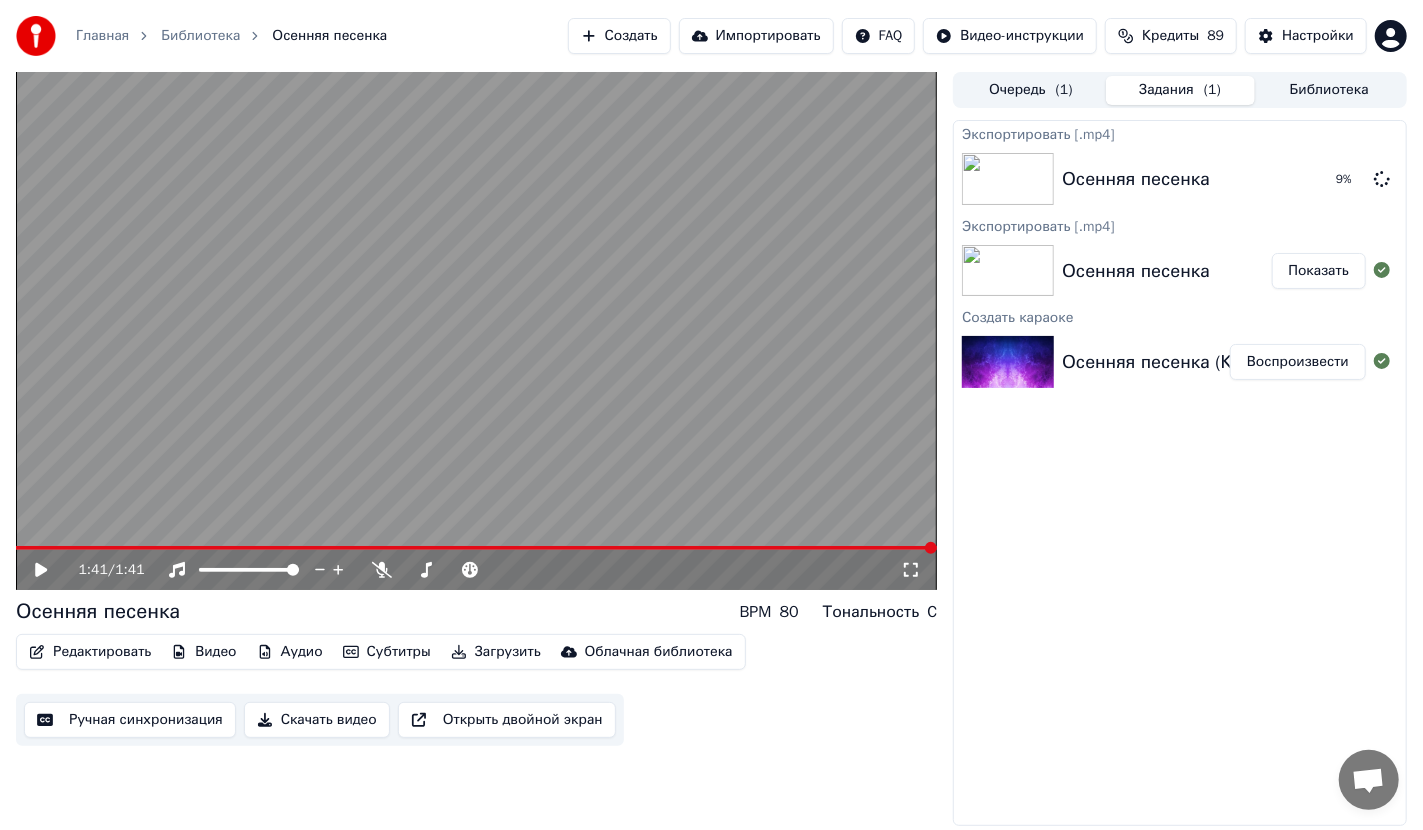 click on "Экспортировать [.mp4] Осенняя песенка 9 % Экспортировать [.mp4] Осенняя песенка Показать Создать караоке Осенняя песенка (Караоке) Воспроизвести" at bounding box center (1180, 473) 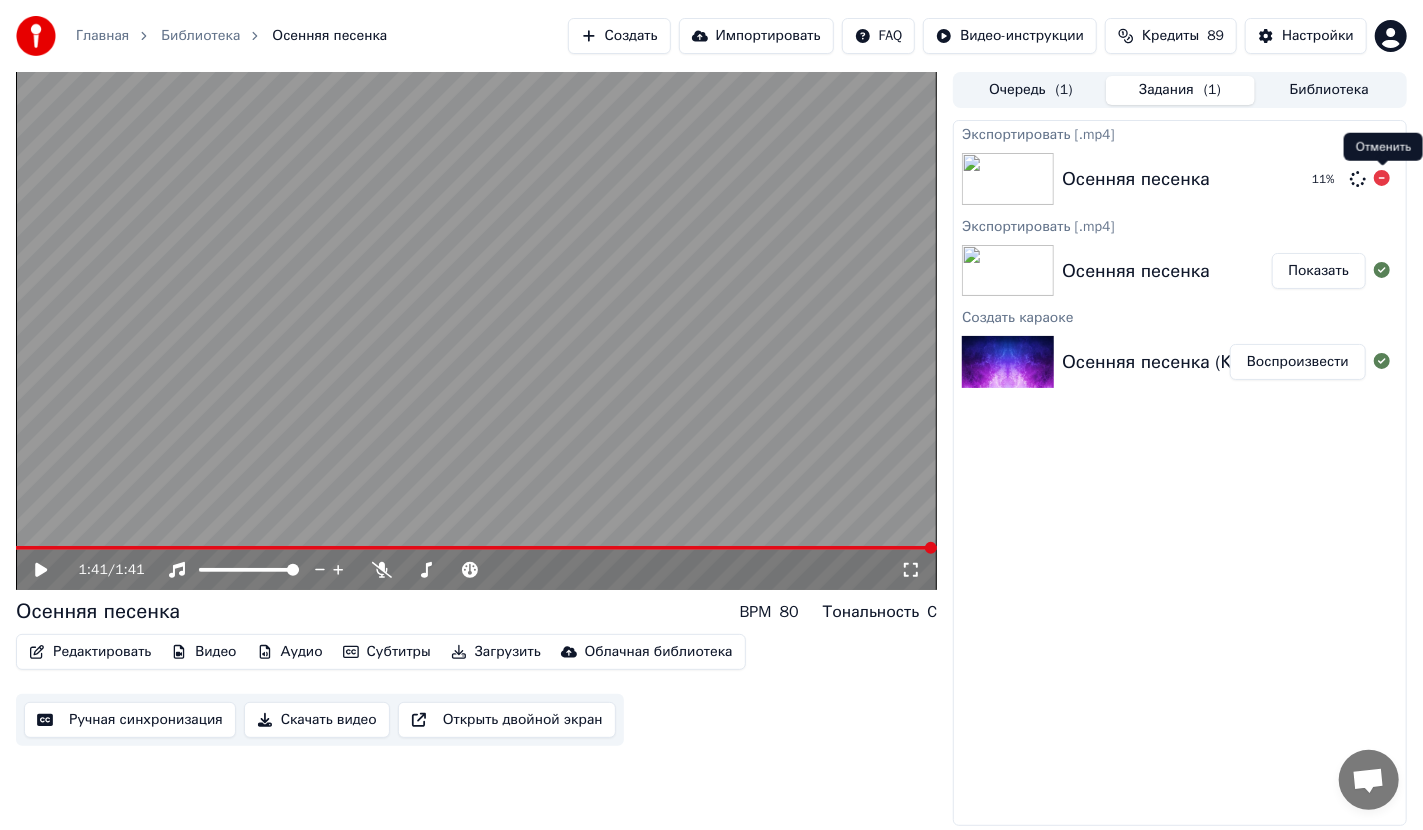 click 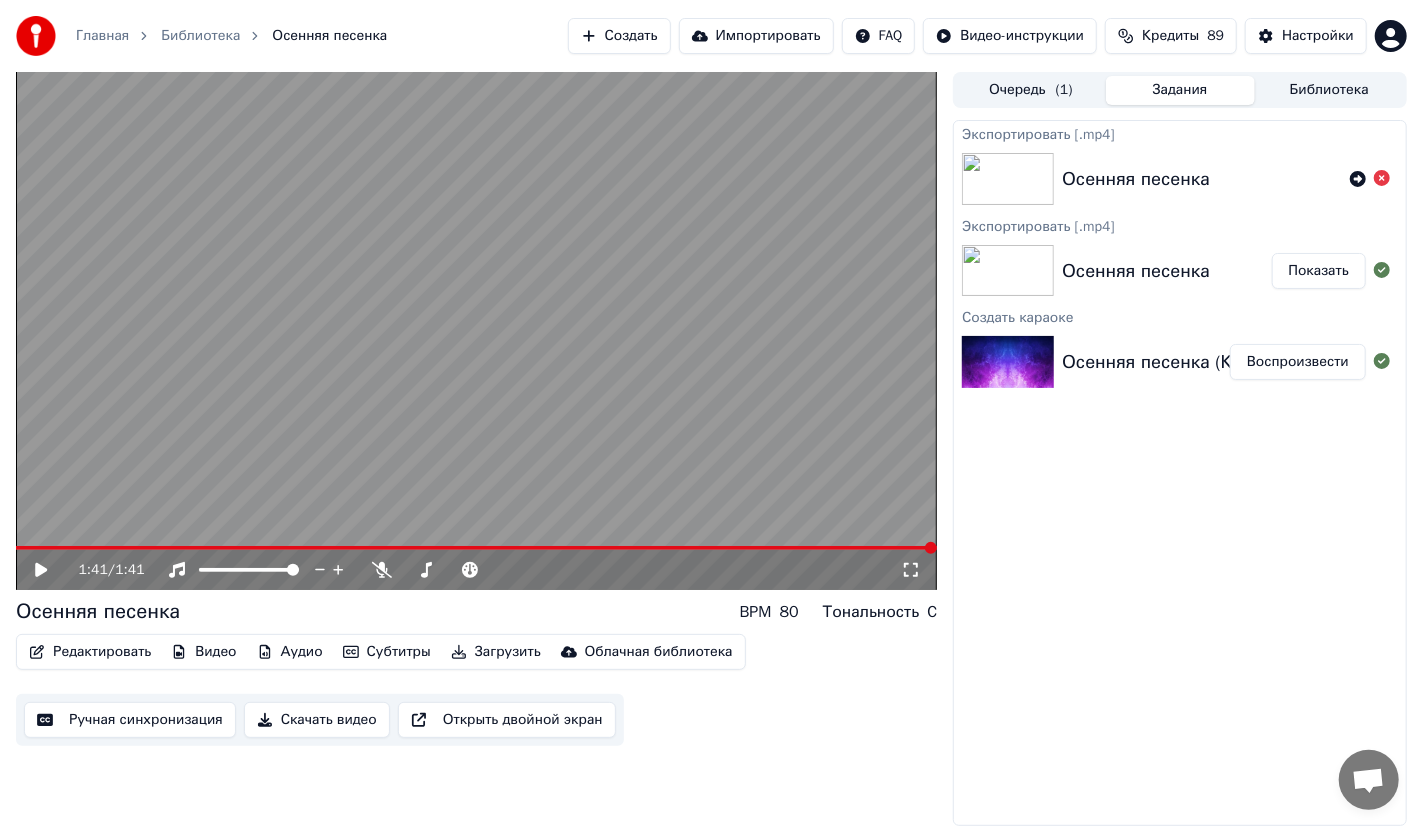 click on "Показать" at bounding box center (1319, 271) 